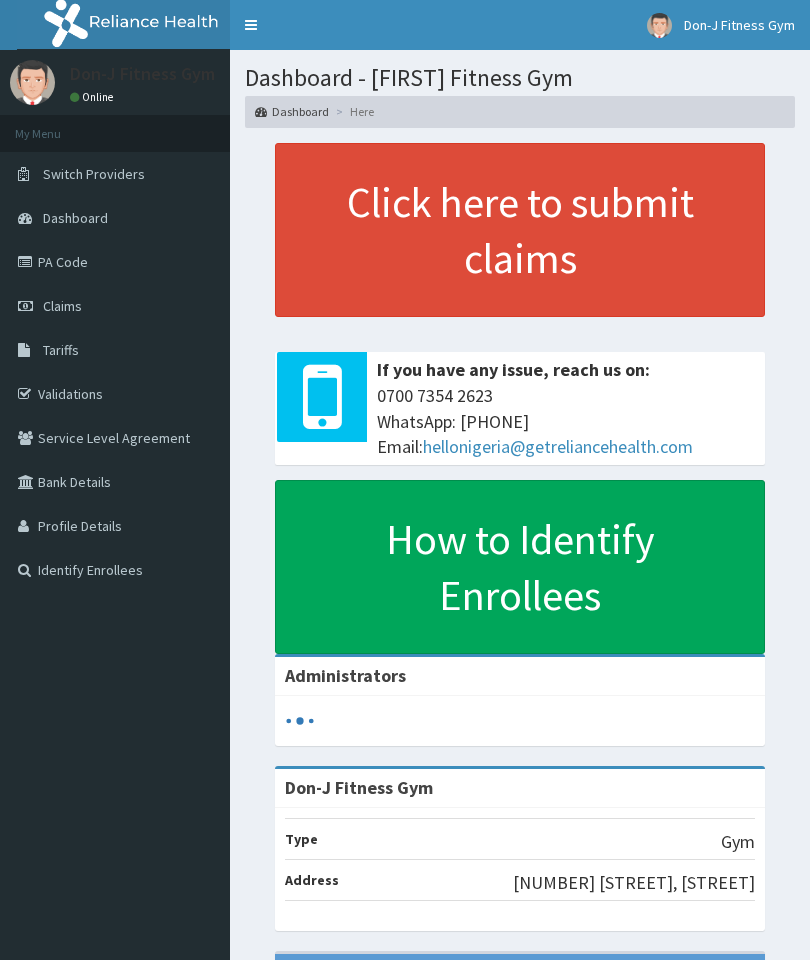scroll, scrollTop: 0, scrollLeft: 0, axis: both 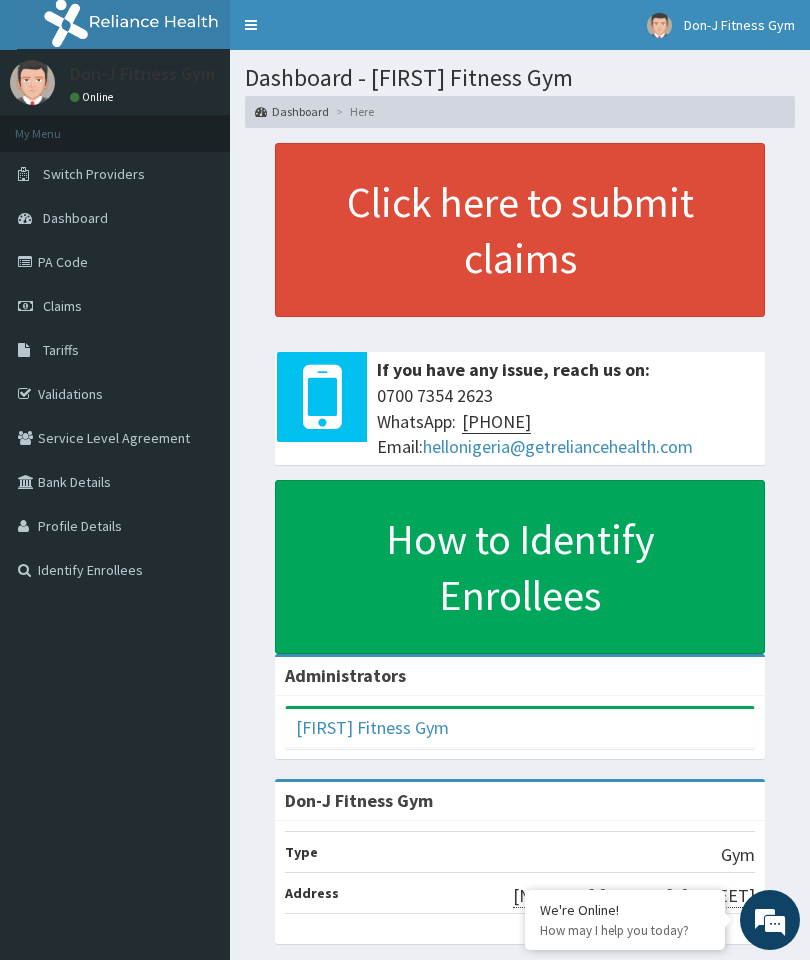 click on "Claims" at bounding box center (62, 306) 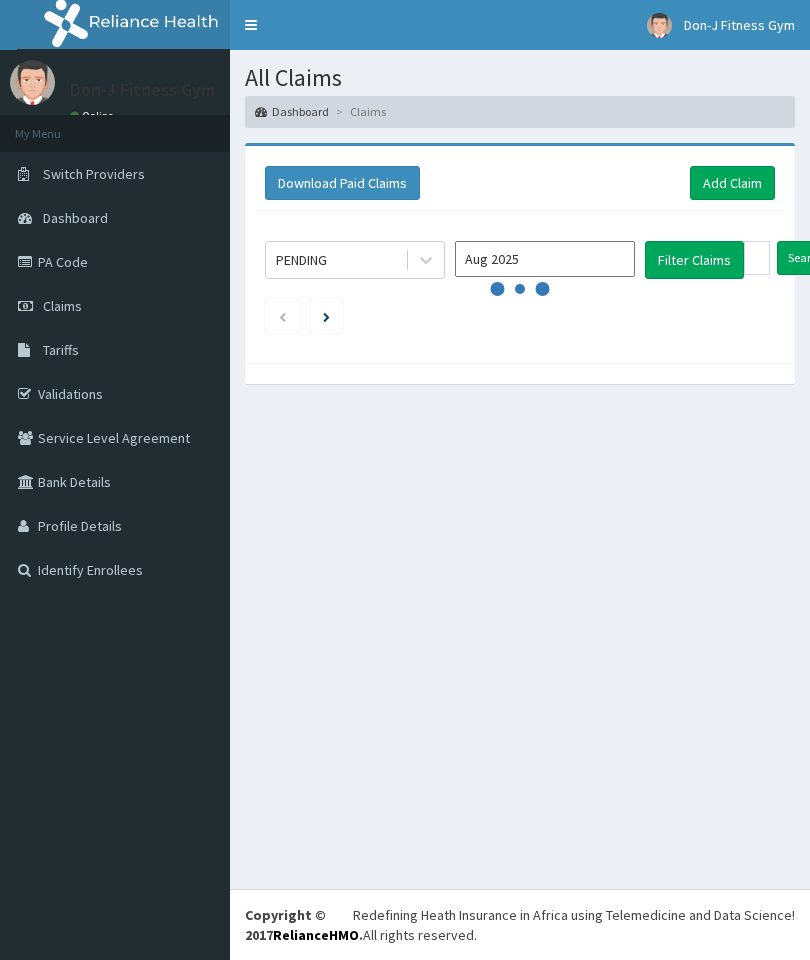 scroll, scrollTop: 0, scrollLeft: 0, axis: both 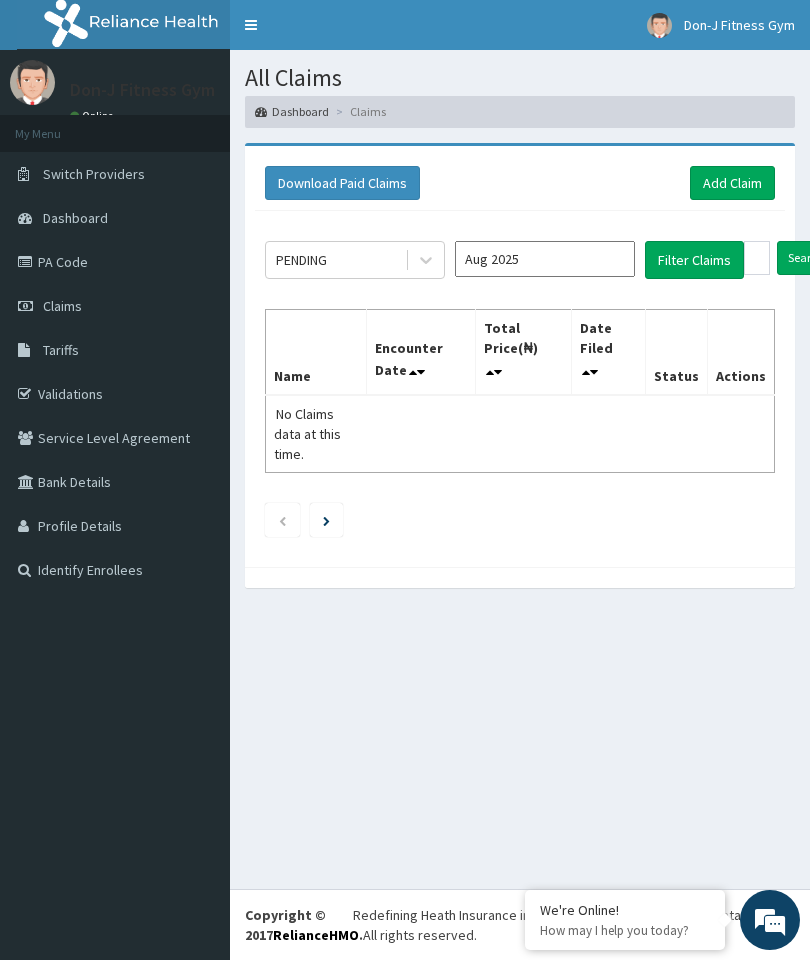 click on "Add Claim" at bounding box center (732, 183) 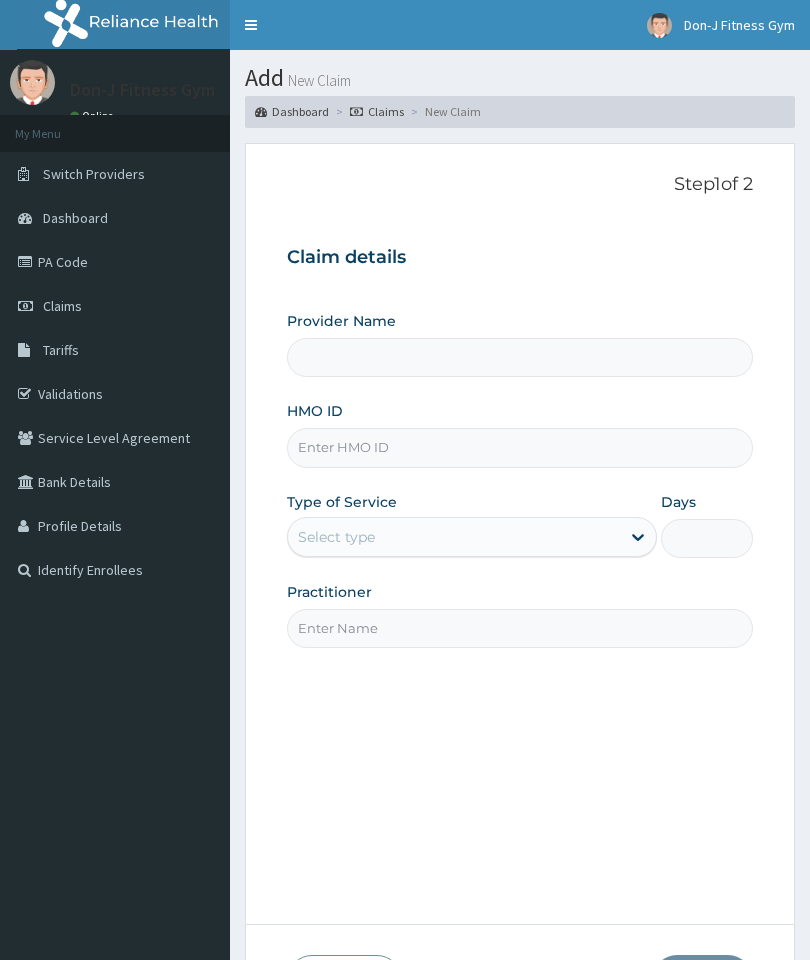 scroll, scrollTop: 0, scrollLeft: 0, axis: both 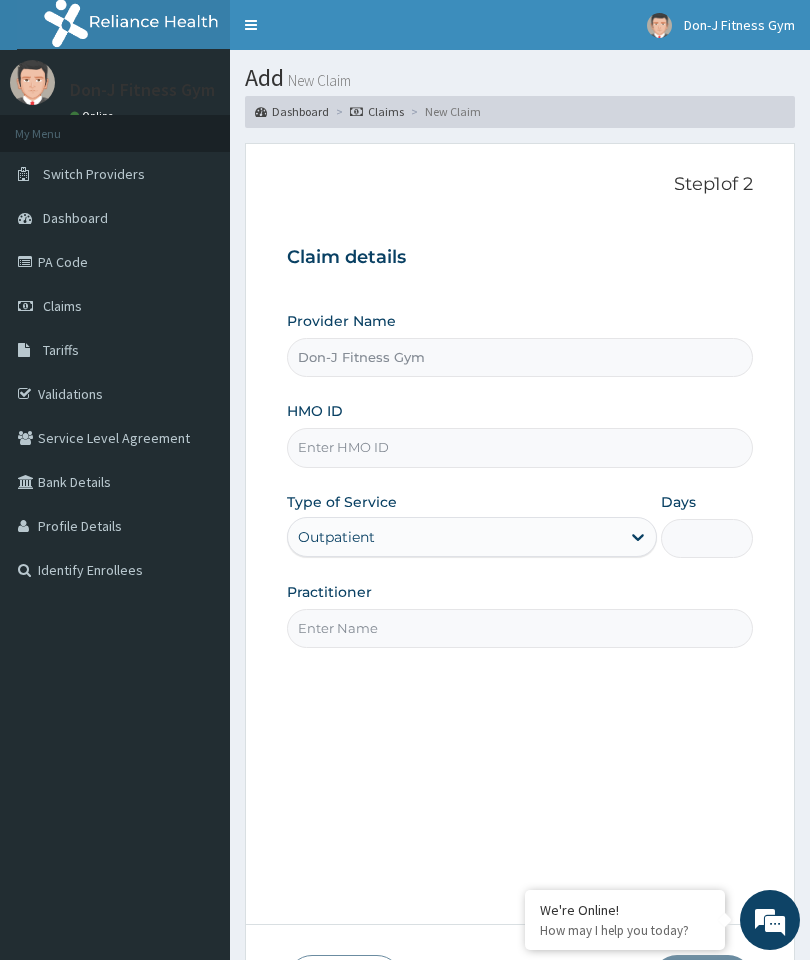 type on "Don-J Fitness Gym" 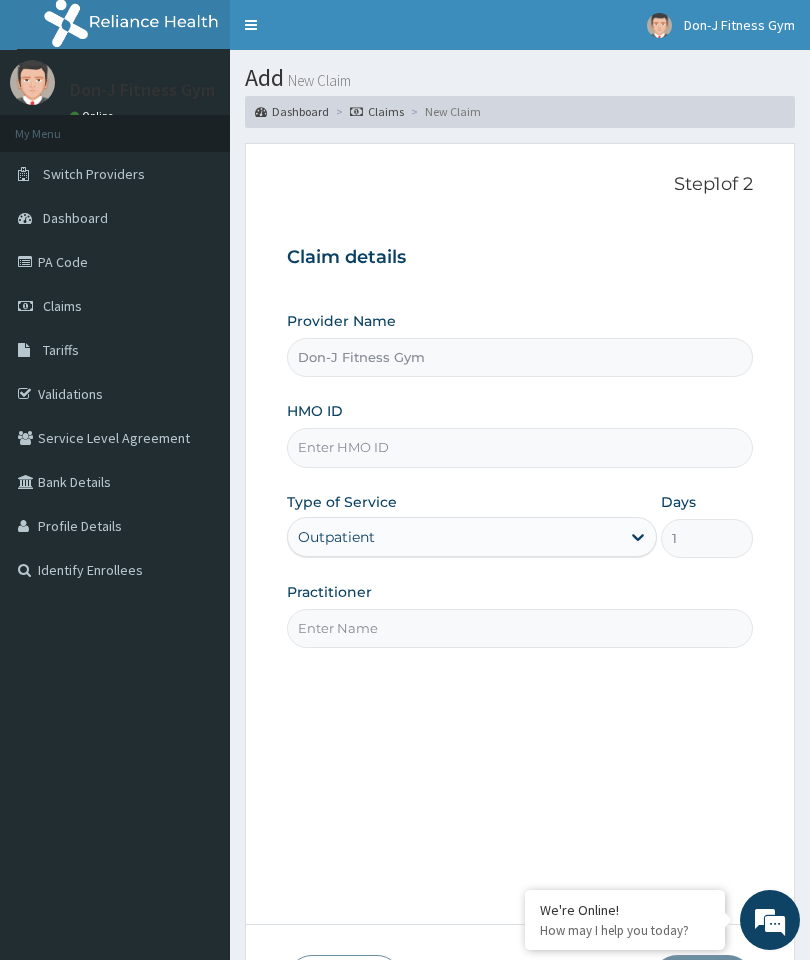click on "HMO ID" at bounding box center [520, 447] 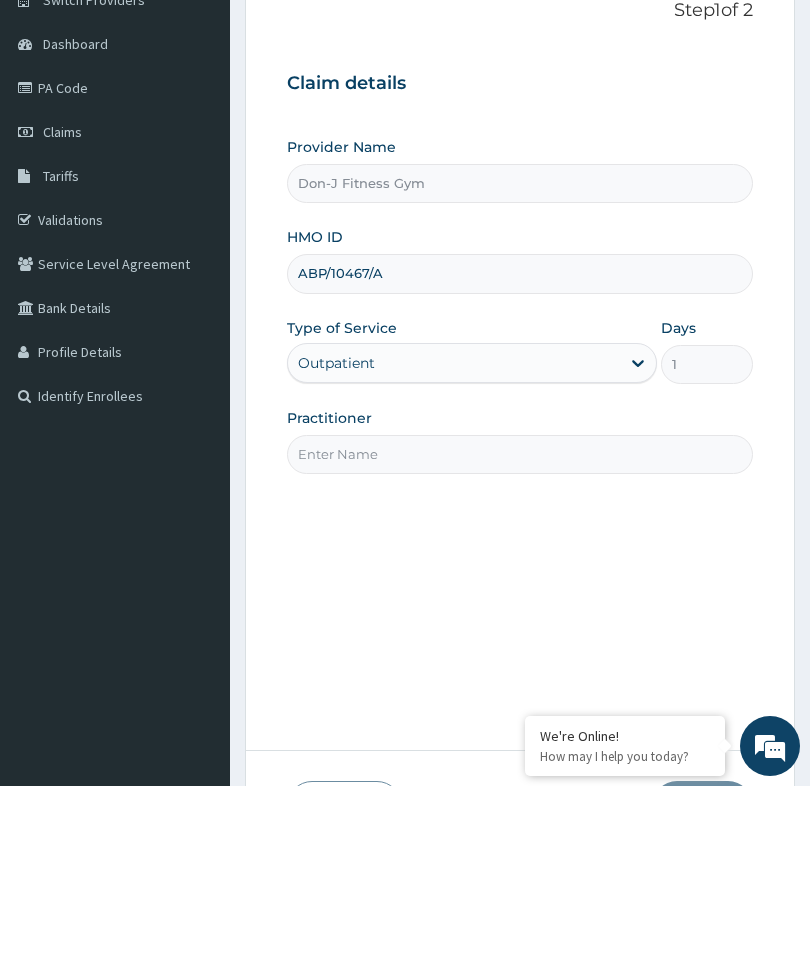 type on "ABP/1046/A" 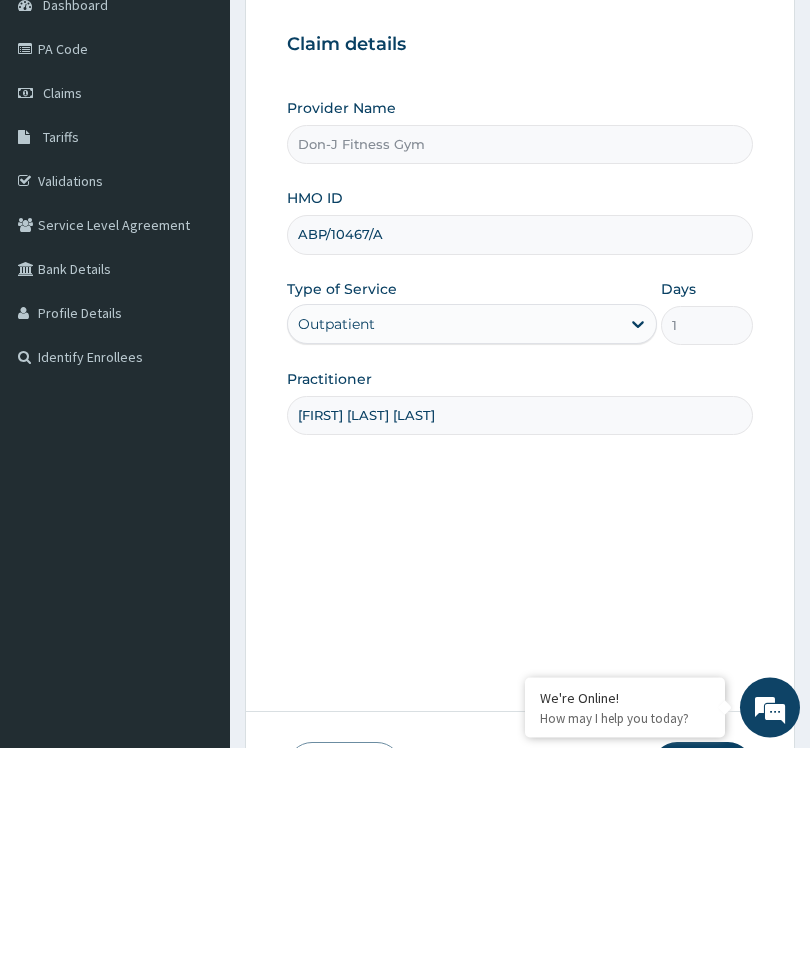 scroll, scrollTop: 163, scrollLeft: 0, axis: vertical 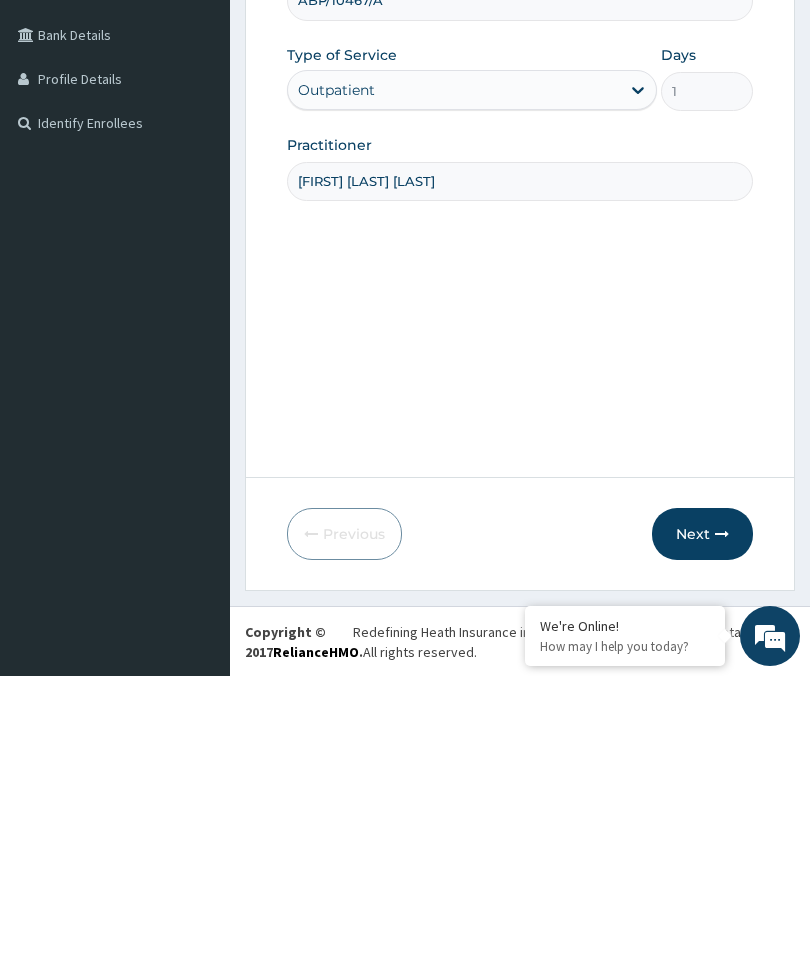 type on "Ifeoluwa Samuel Akala" 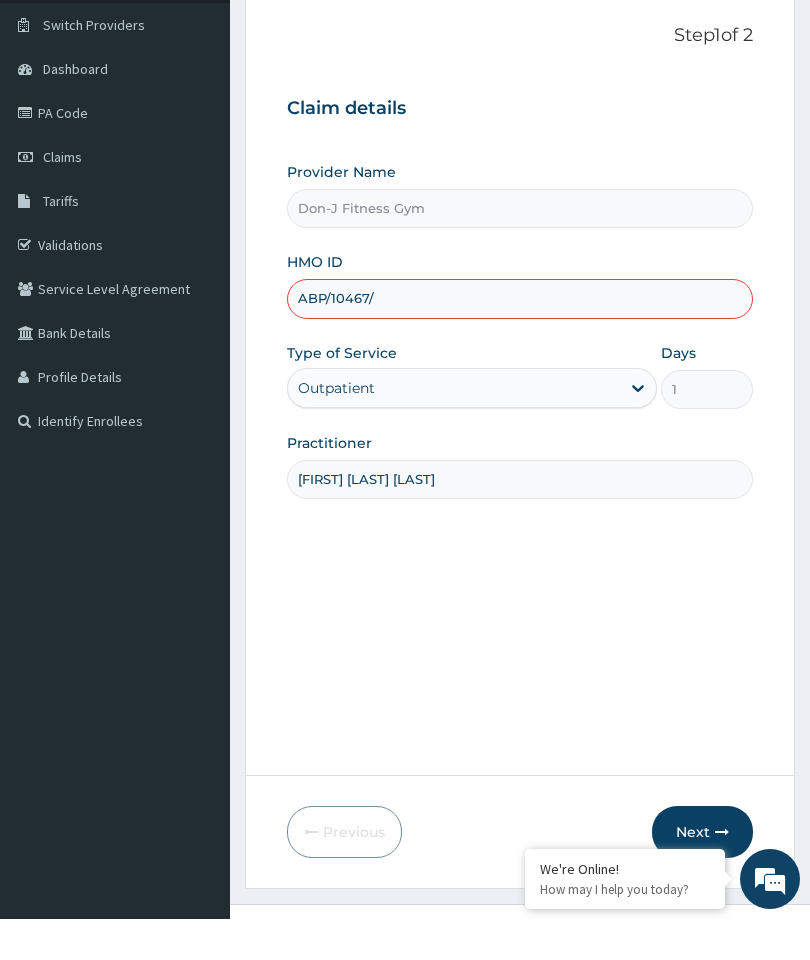 type on "ABP/10467/A" 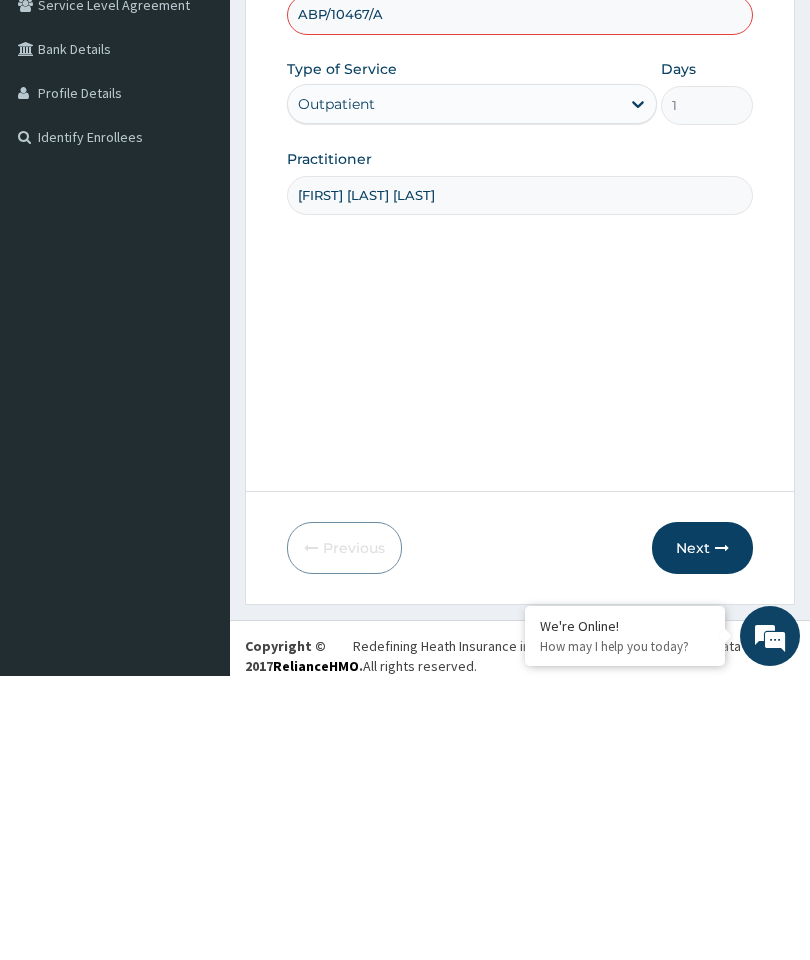 scroll, scrollTop: 163, scrollLeft: 0, axis: vertical 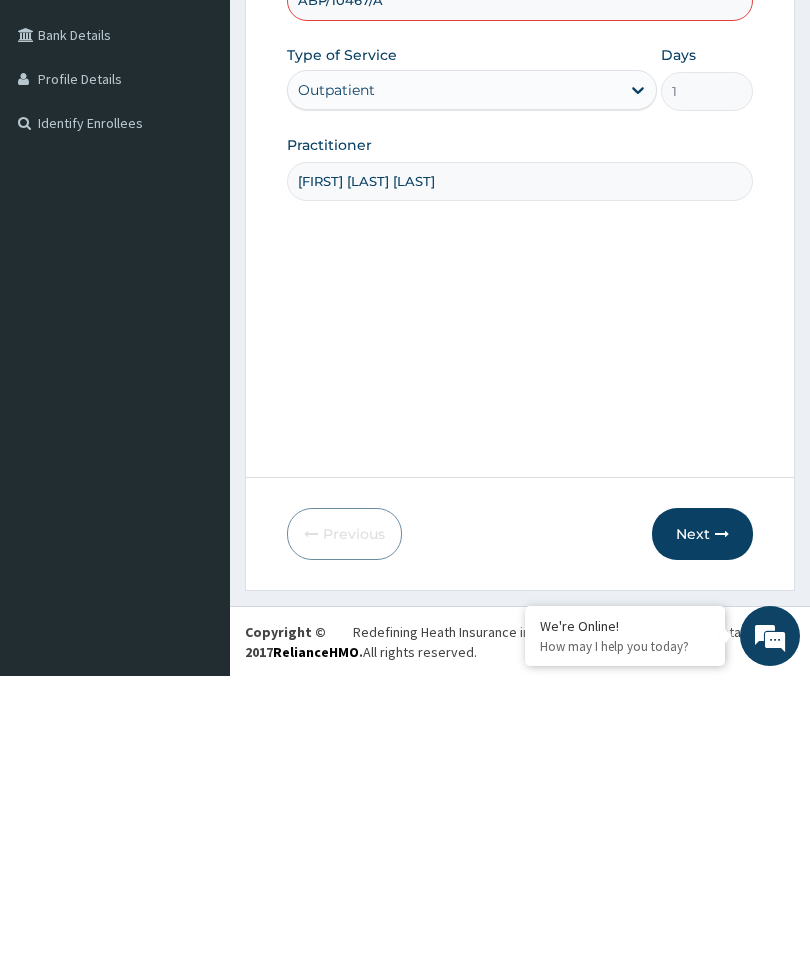 click on "Next" at bounding box center (702, 818) 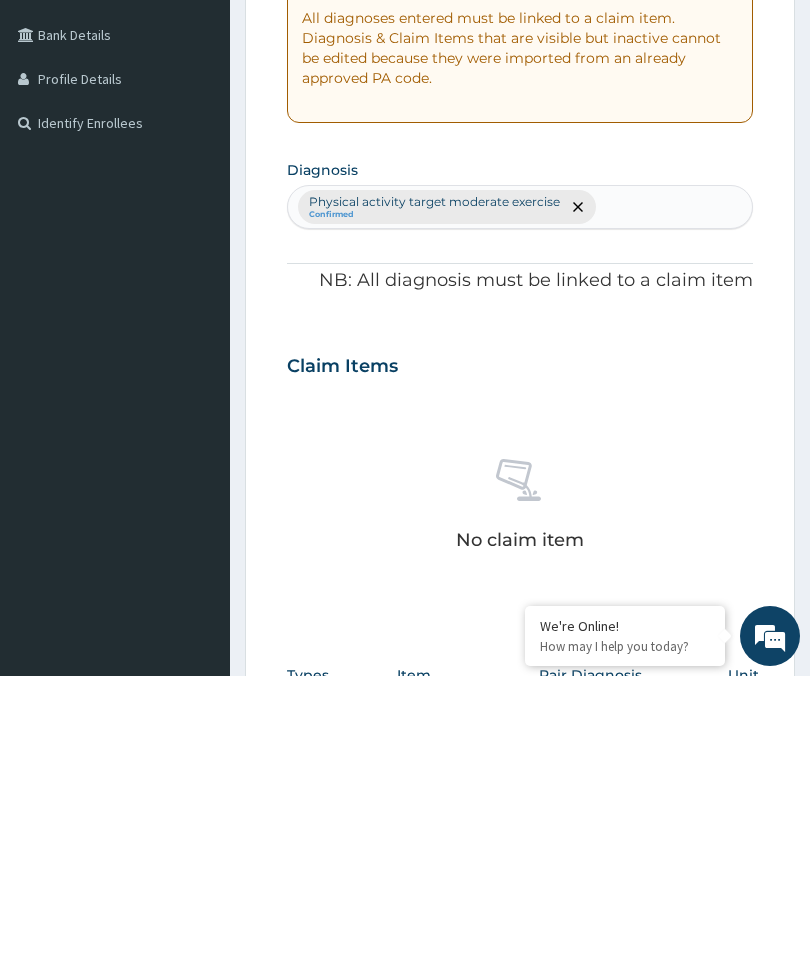 scroll, scrollTop: 83, scrollLeft: 0, axis: vertical 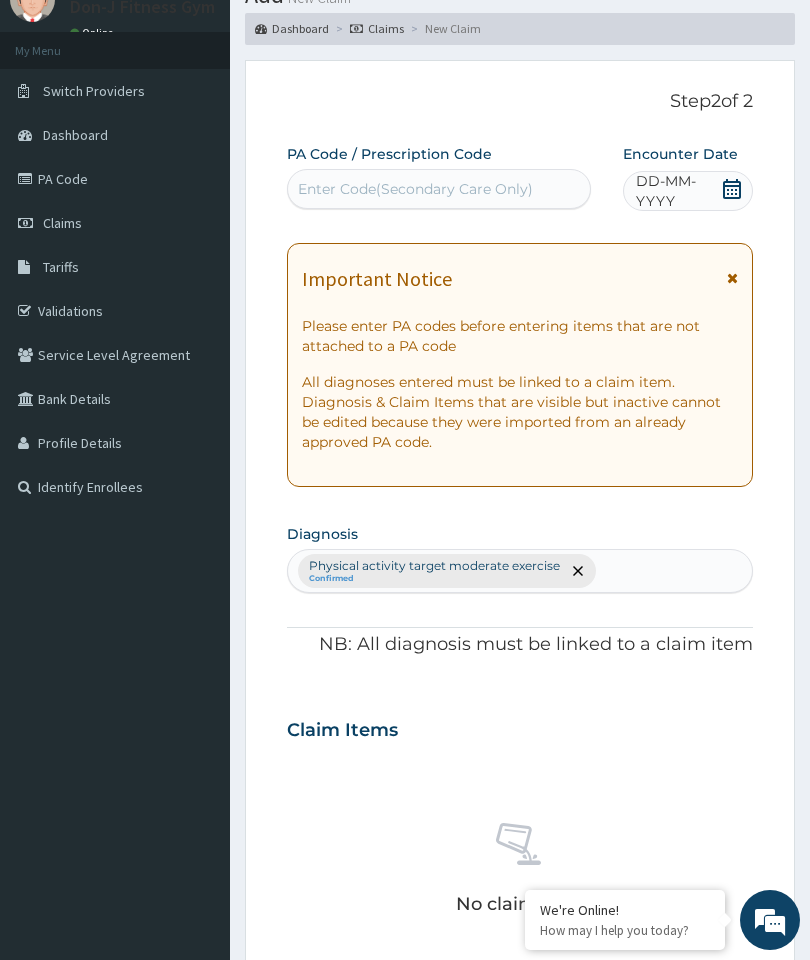 click on "DD-MM-YYYY" at bounding box center [678, 191] 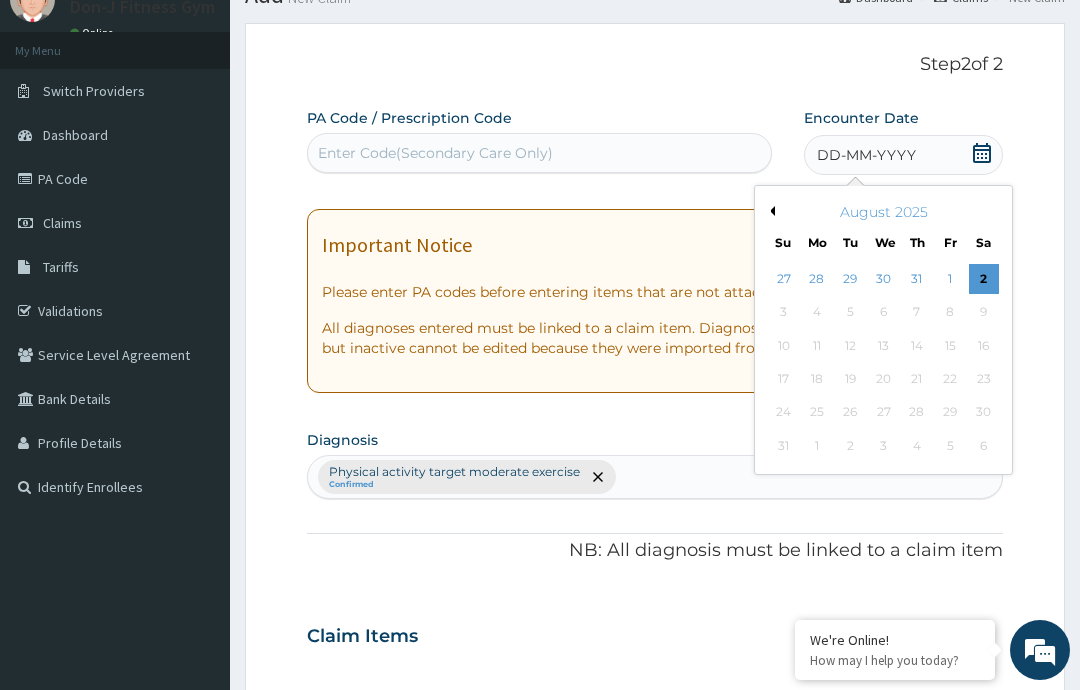 click on "2" at bounding box center (983, 279) 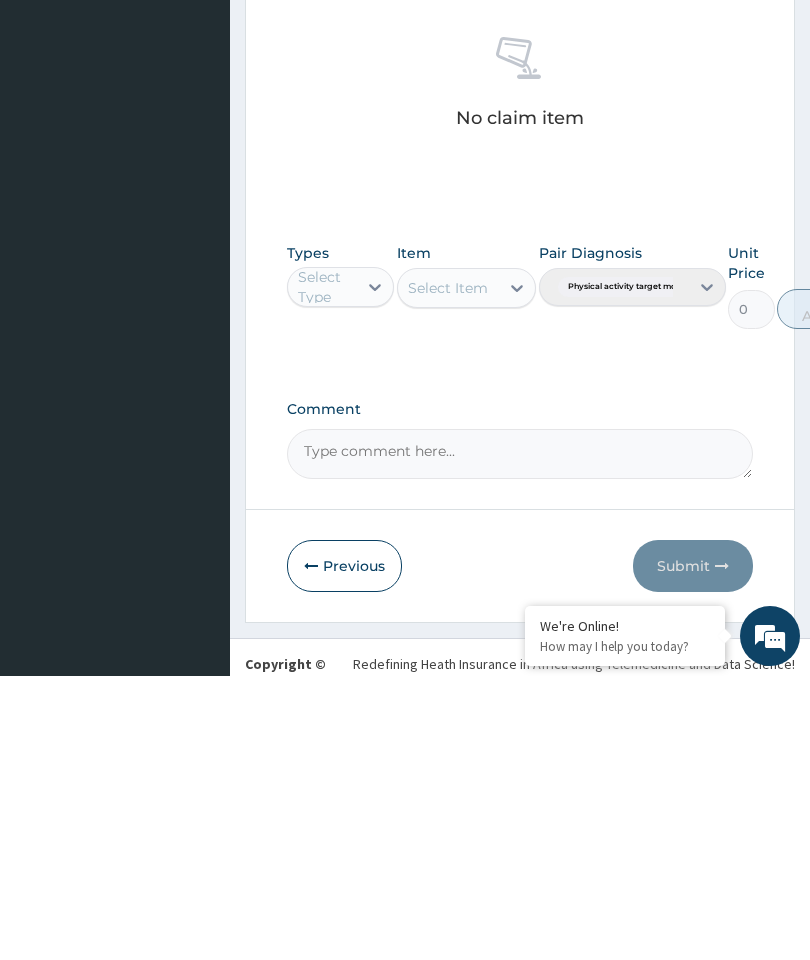 scroll, scrollTop: 614, scrollLeft: 0, axis: vertical 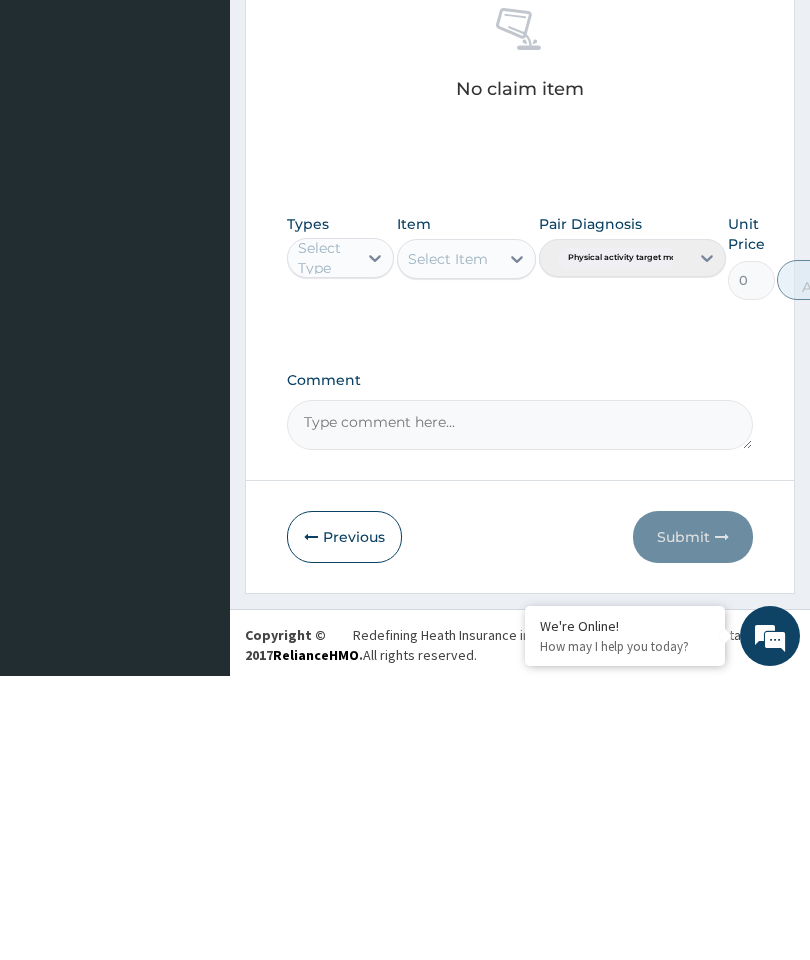 type on "PA/377D60" 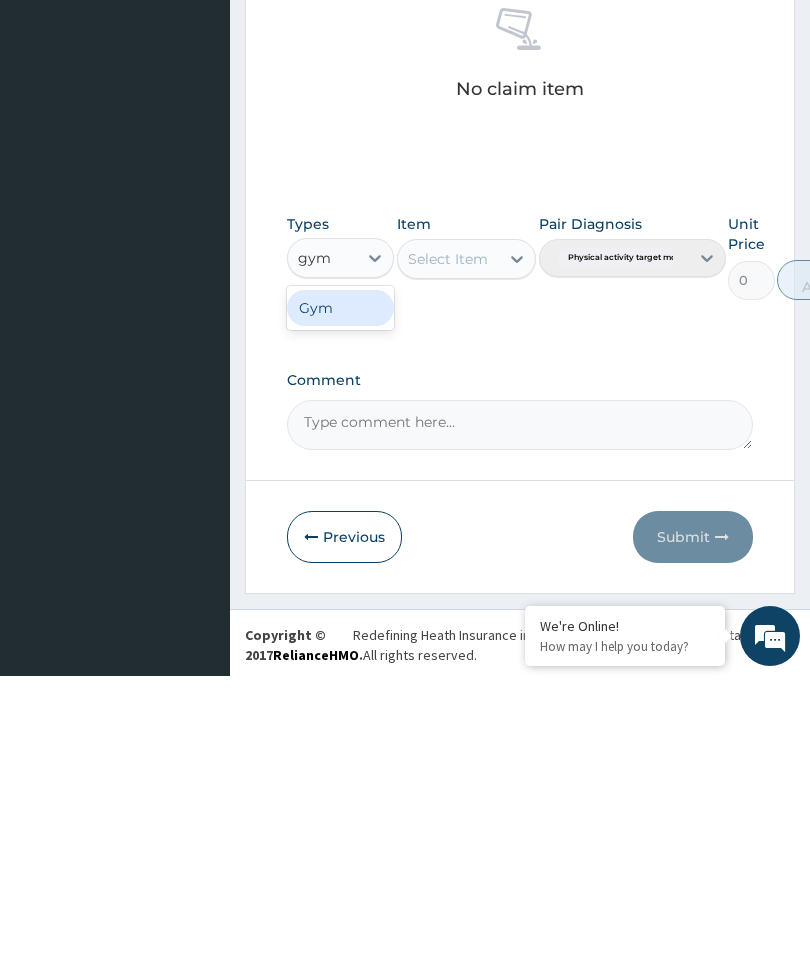 click on "Gym" at bounding box center (340, 592) 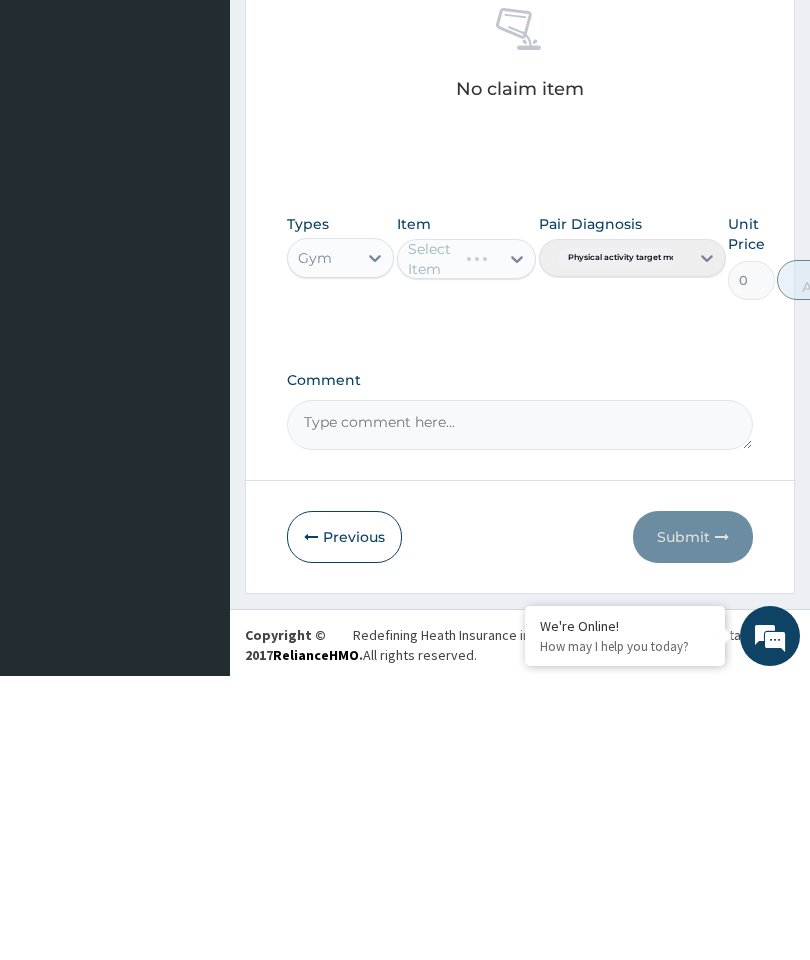 scroll, scrollTop: 534, scrollLeft: 0, axis: vertical 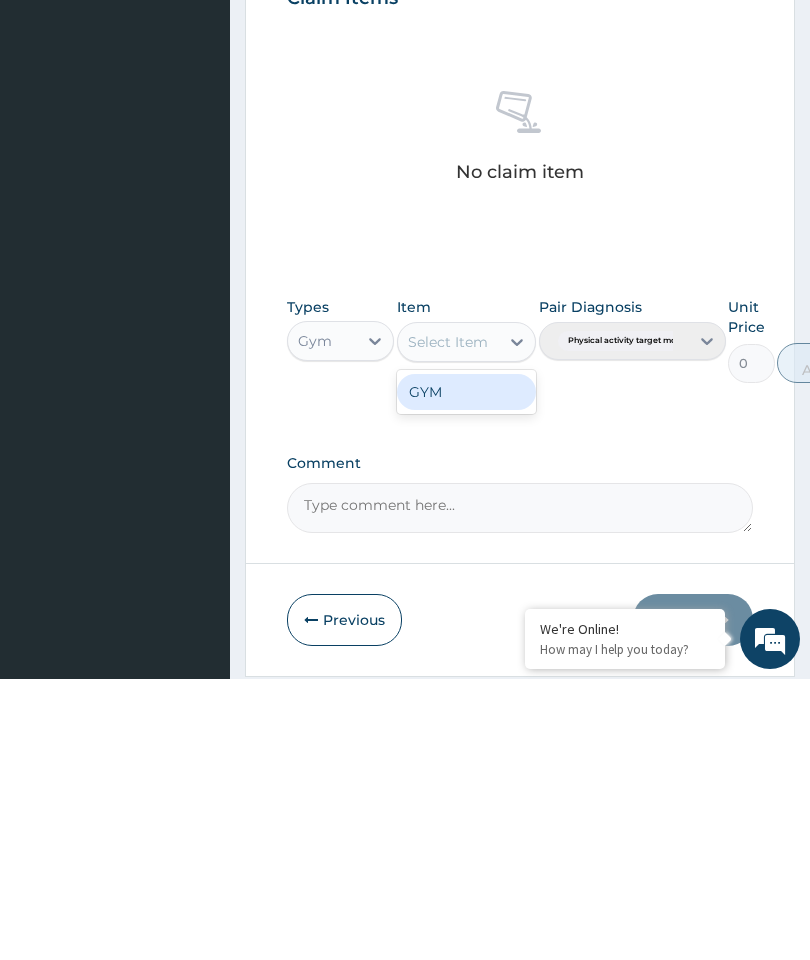 click on "GYM" at bounding box center [467, 673] 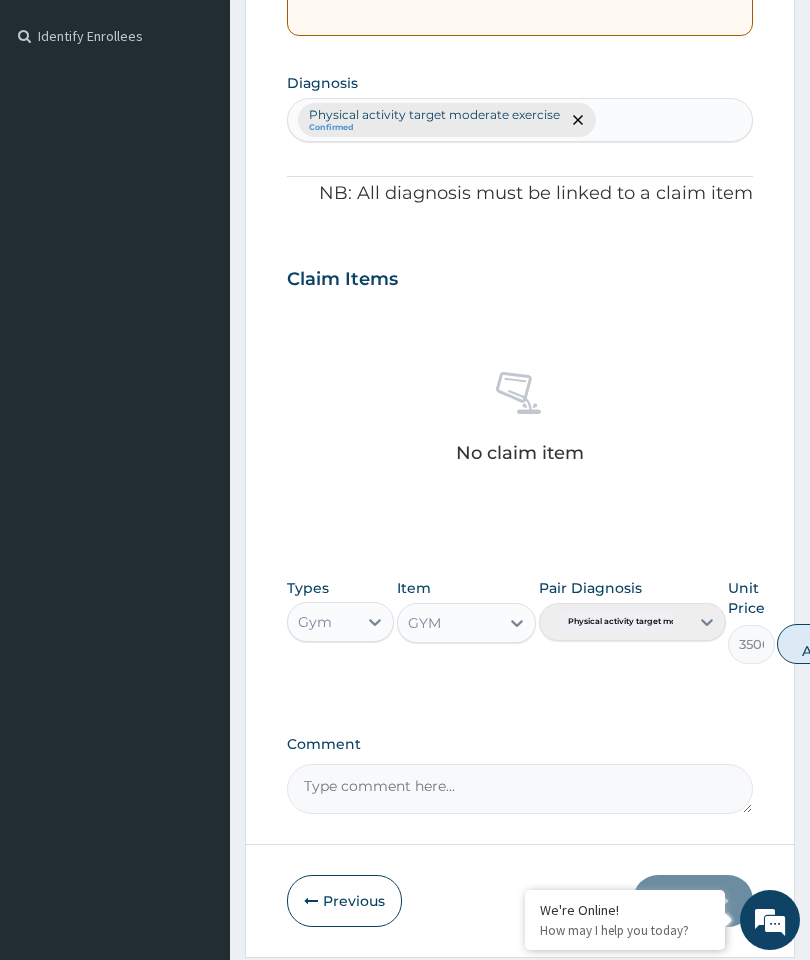click on "Add" at bounding box center (817, 644) 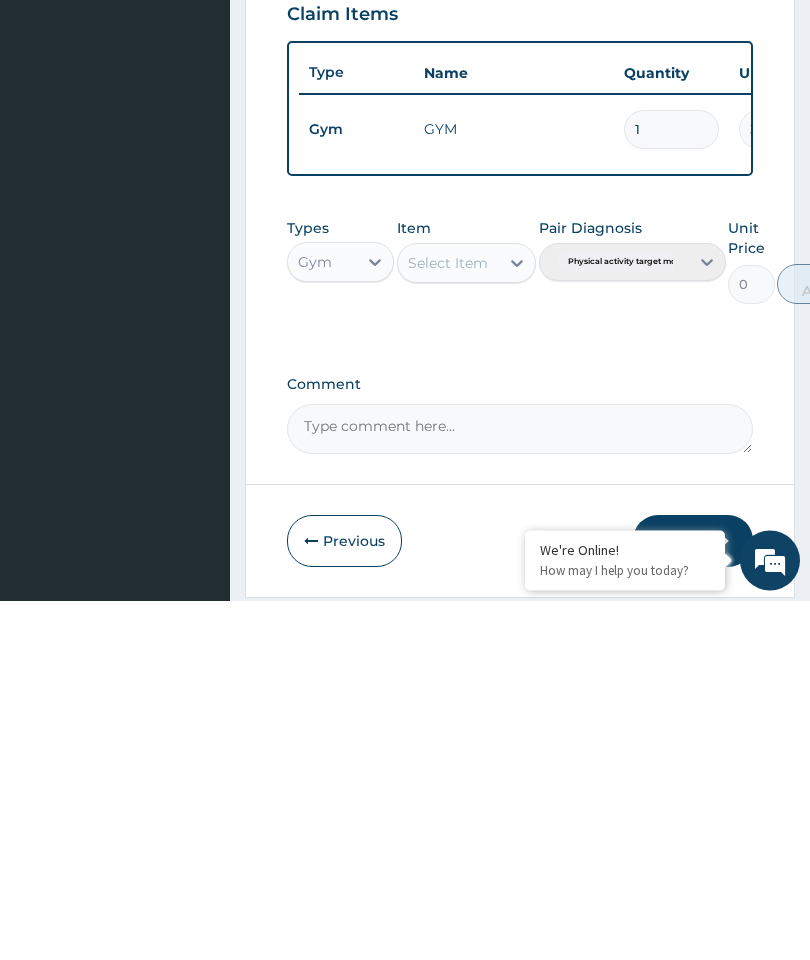 scroll, scrollTop: 519, scrollLeft: 0, axis: vertical 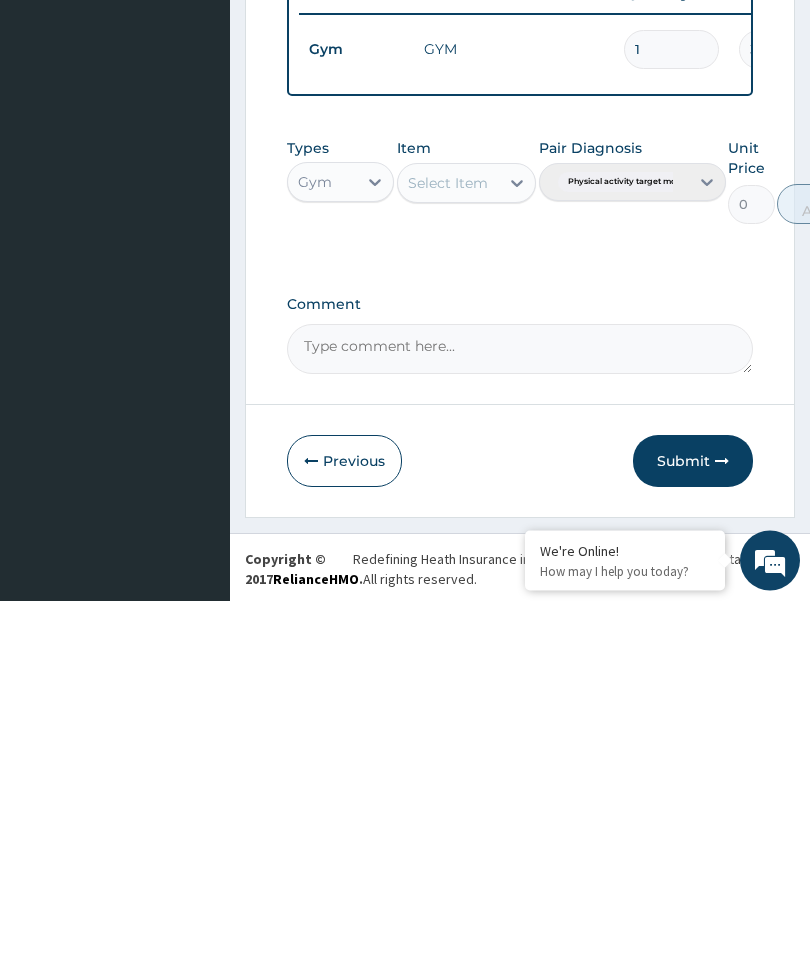 click on "Comment" at bounding box center [520, 709] 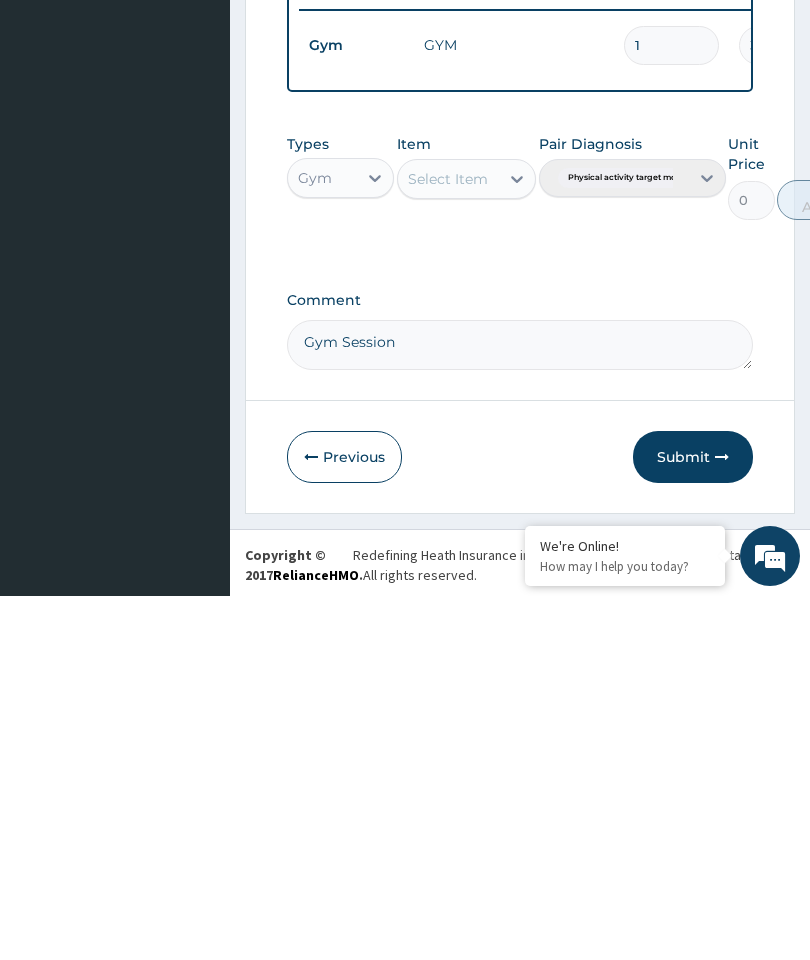 type on "Gym Session" 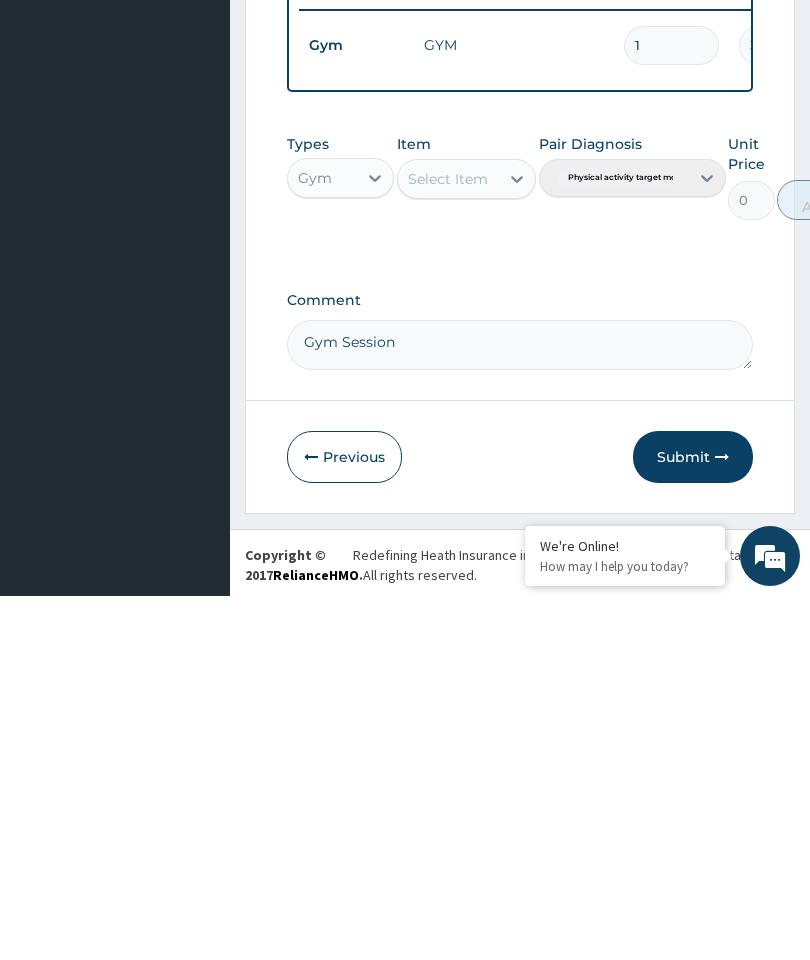 click on "Submit" at bounding box center (693, 821) 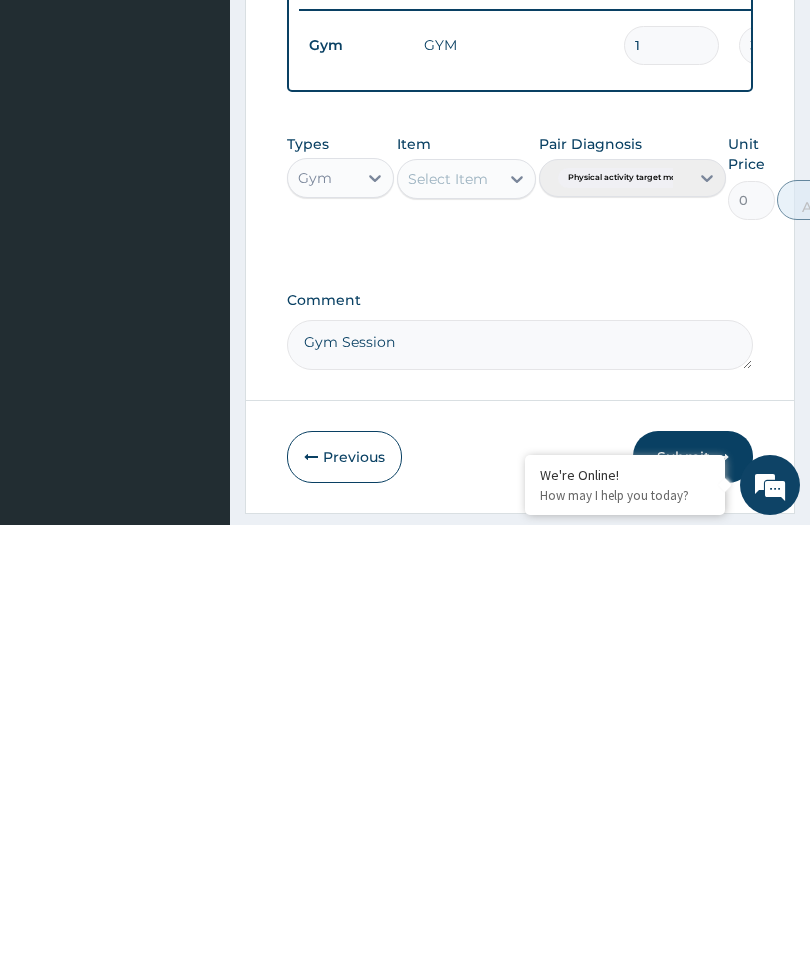 scroll, scrollTop: 84, scrollLeft: 0, axis: vertical 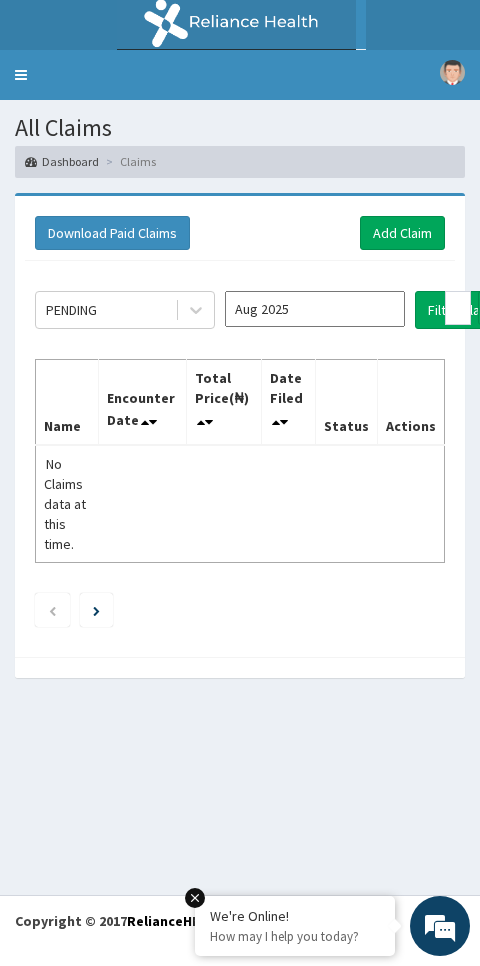 click on "Add Claim" at bounding box center (402, 233) 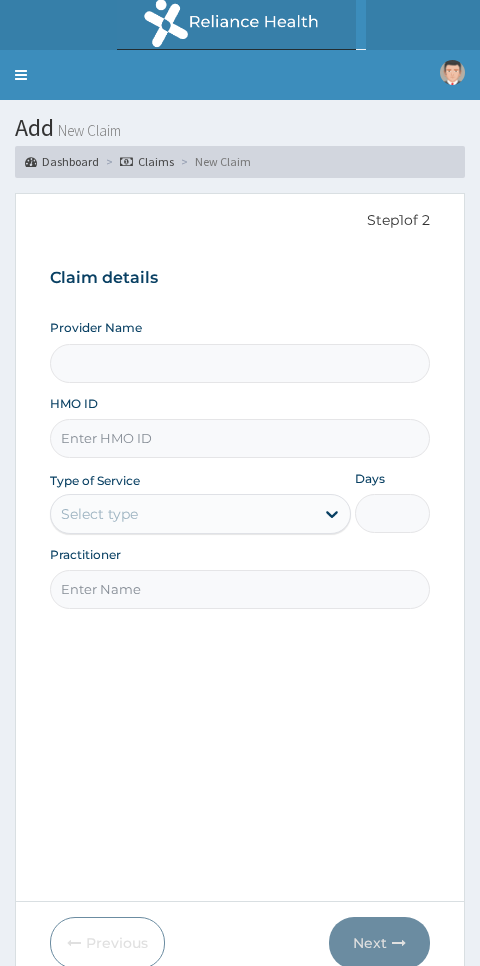 scroll, scrollTop: 0, scrollLeft: 0, axis: both 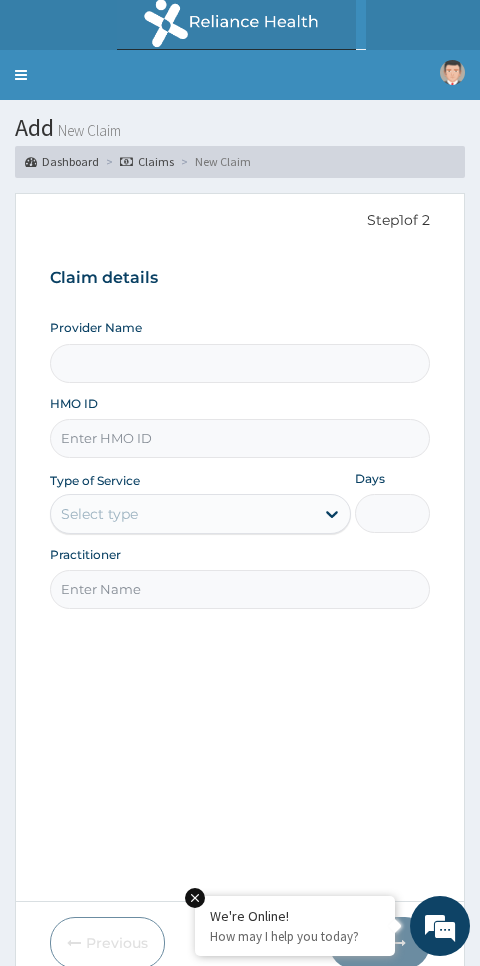 type on "Don-J Fitness Gym" 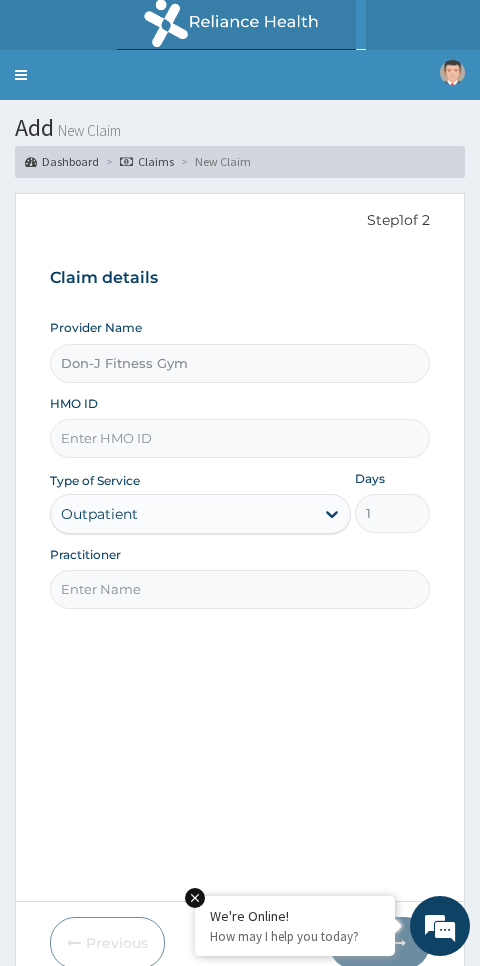 click on "HMO ID" at bounding box center (240, 438) 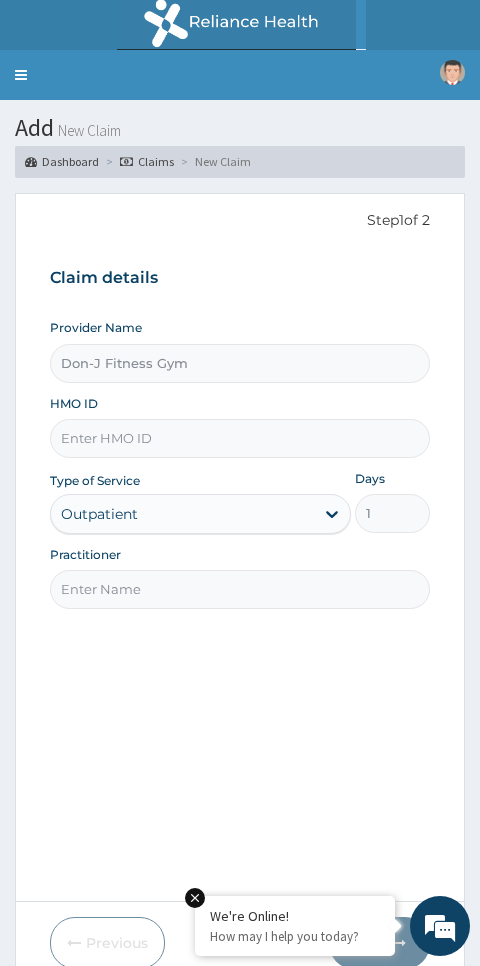 scroll, scrollTop: 0, scrollLeft: 0, axis: both 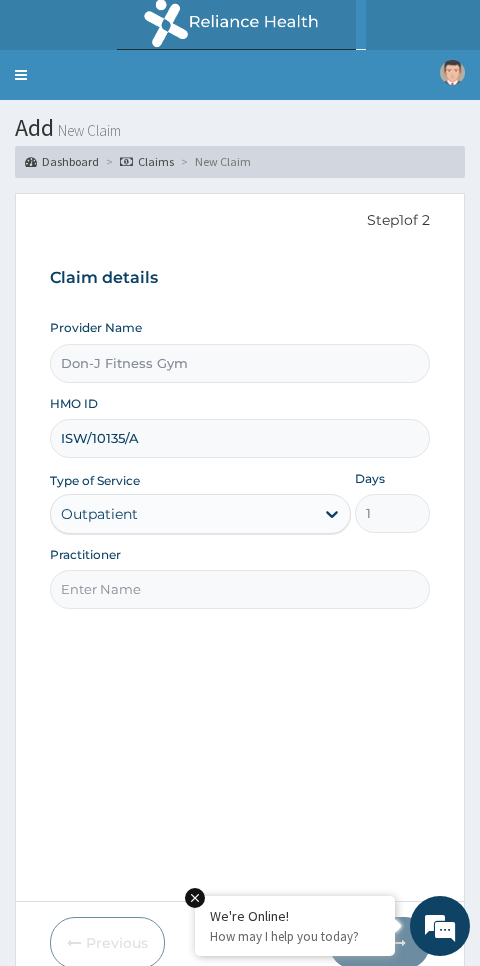 type on "ISW/10135/A" 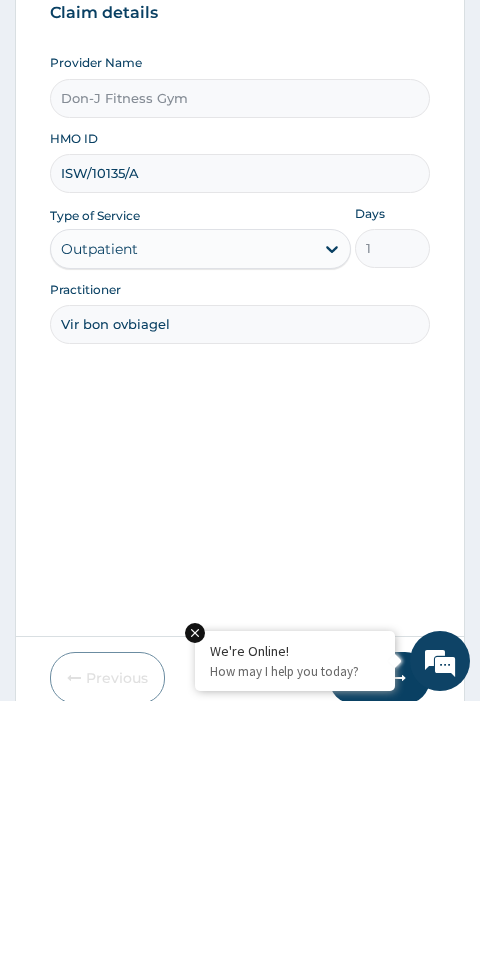 type on "Vir bon ovbiagele" 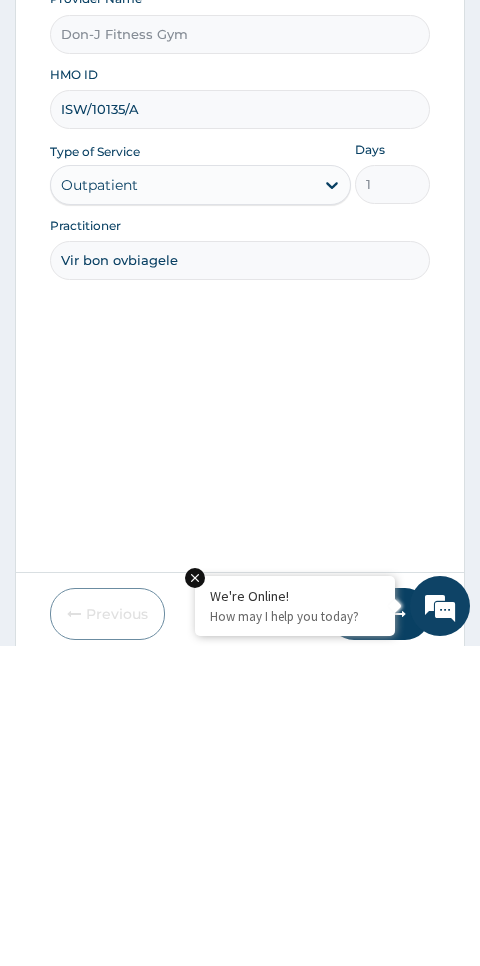 scroll, scrollTop: 84, scrollLeft: 0, axis: vertical 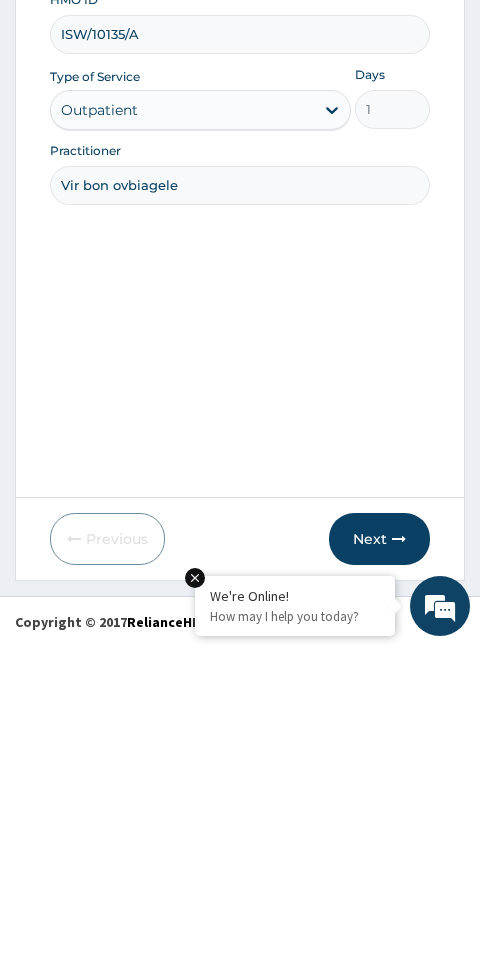 click on "Next" at bounding box center [379, 859] 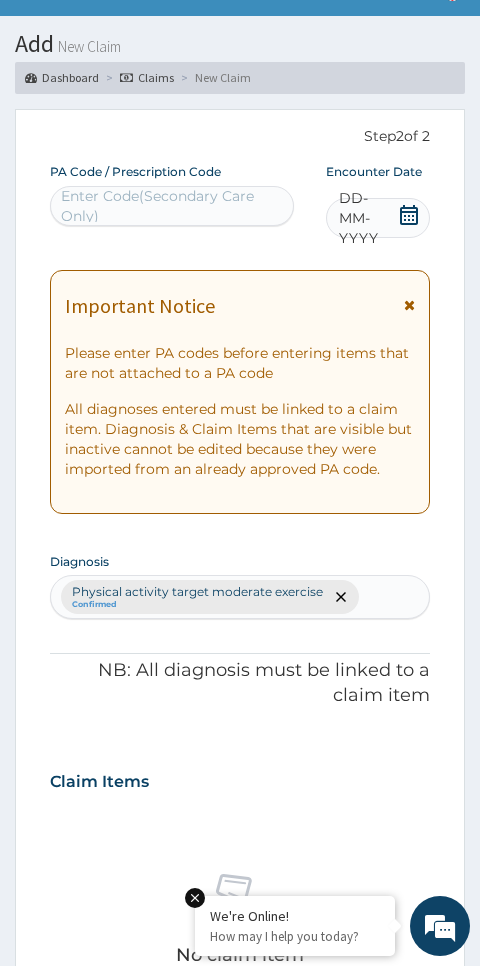 click on "DD-MM-YYYY" at bounding box center [368, 218] 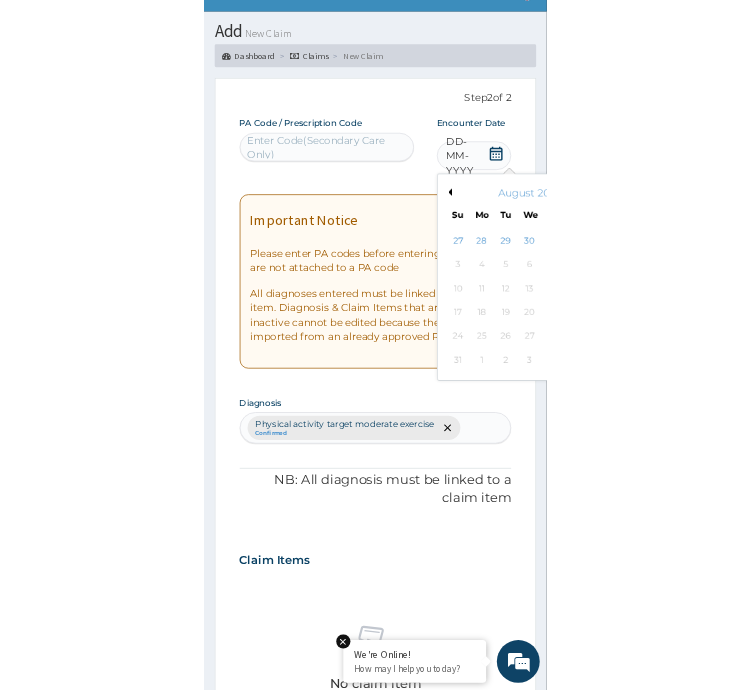 scroll, scrollTop: 134, scrollLeft: 0, axis: vertical 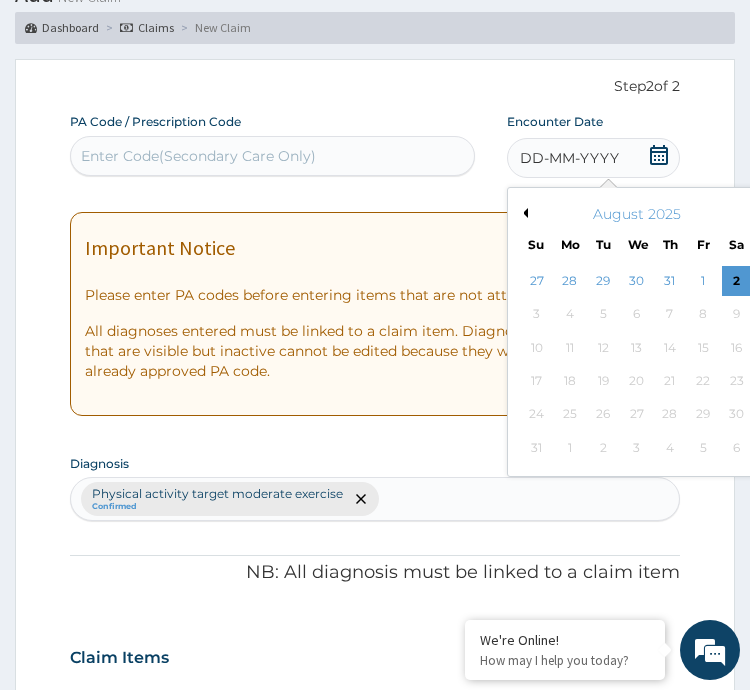 click on "2" at bounding box center (736, 281) 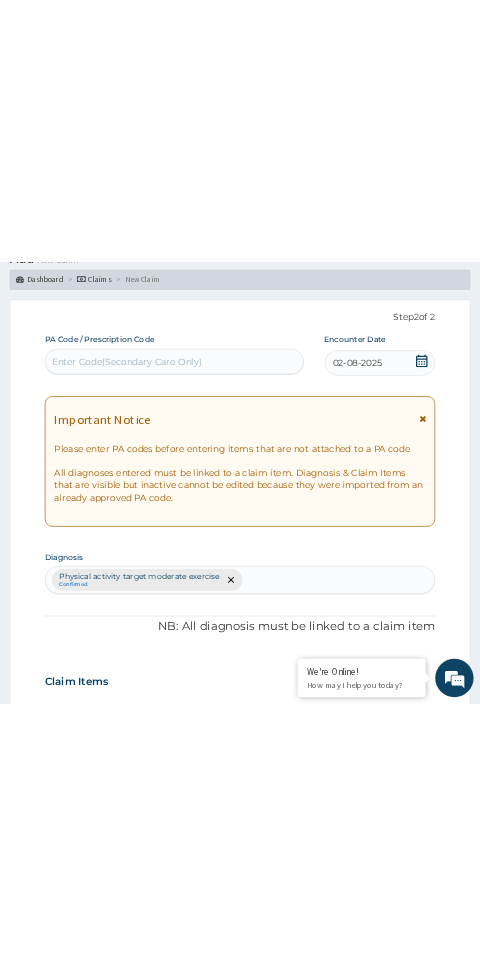 scroll, scrollTop: 84, scrollLeft: 0, axis: vertical 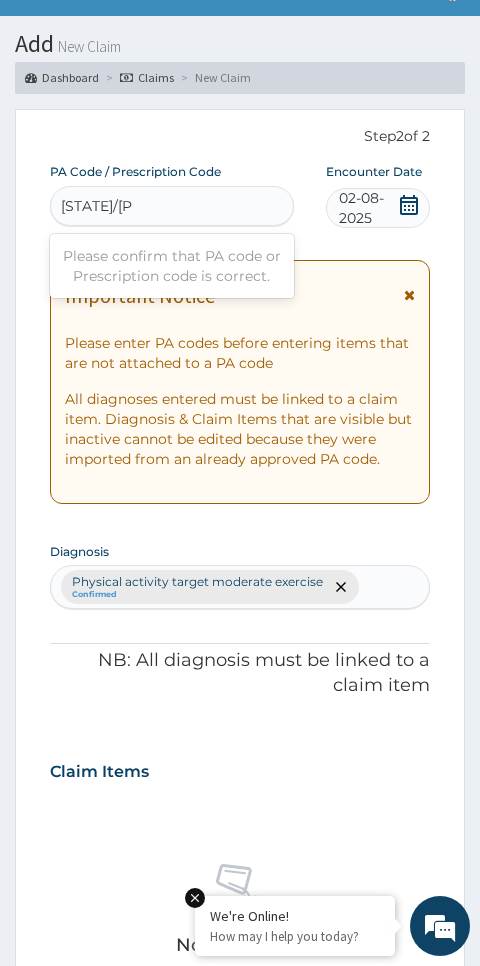 type on "PA/6A6F4A" 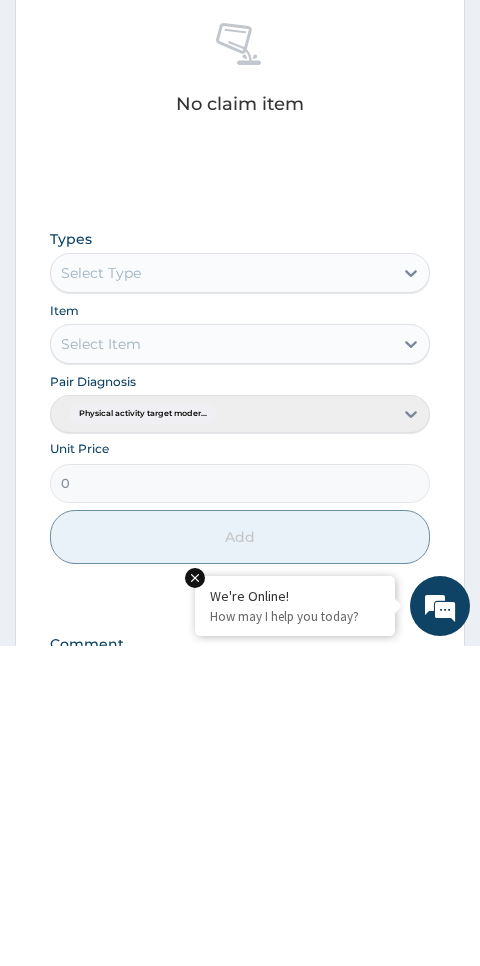 scroll, scrollTop: 605, scrollLeft: 0, axis: vertical 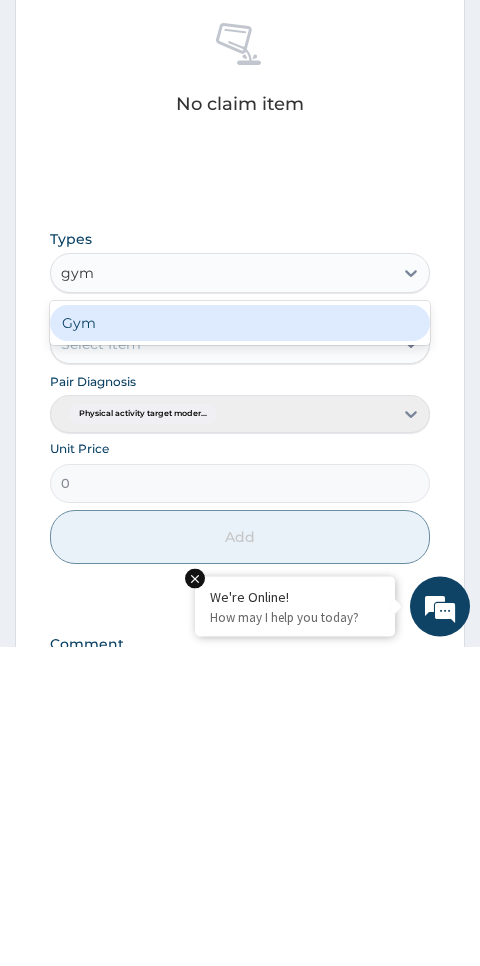 click on "Gym" at bounding box center [240, 643] 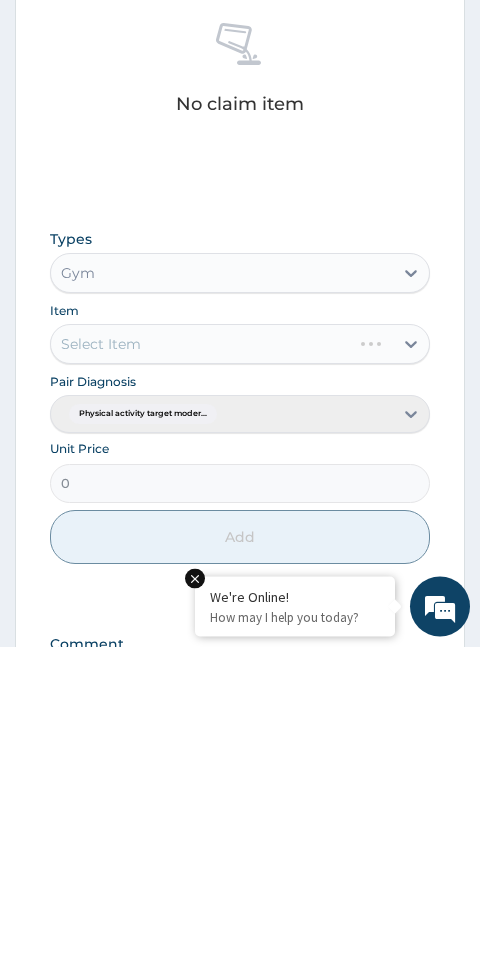 scroll, scrollTop: 836, scrollLeft: 0, axis: vertical 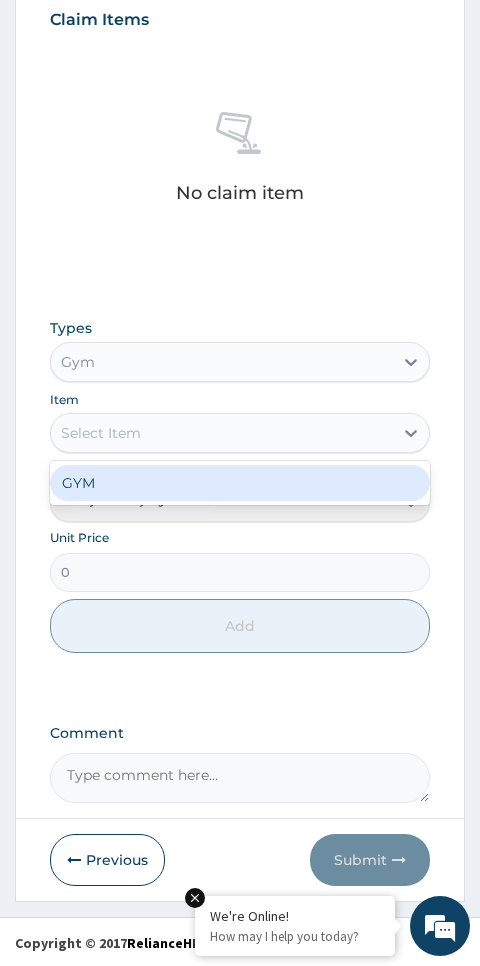 click on "GYM" at bounding box center [240, 483] 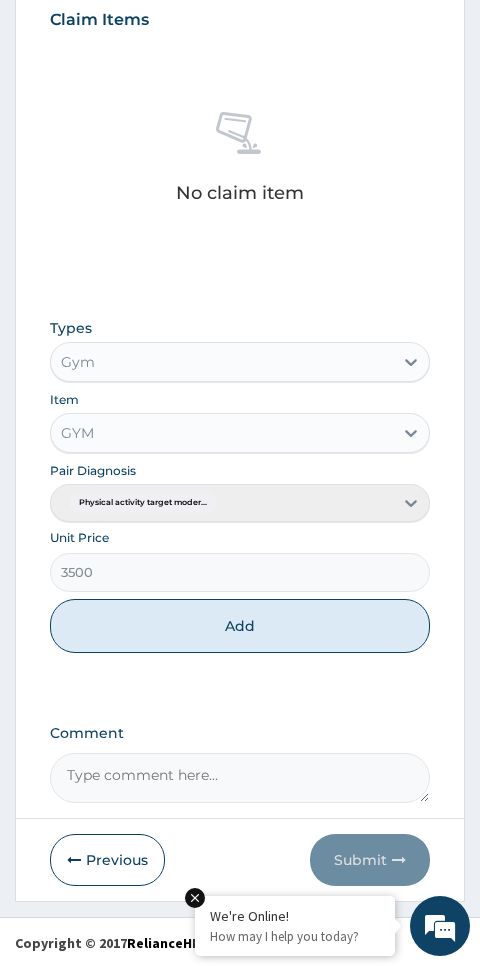 click on "Add" at bounding box center [240, 626] 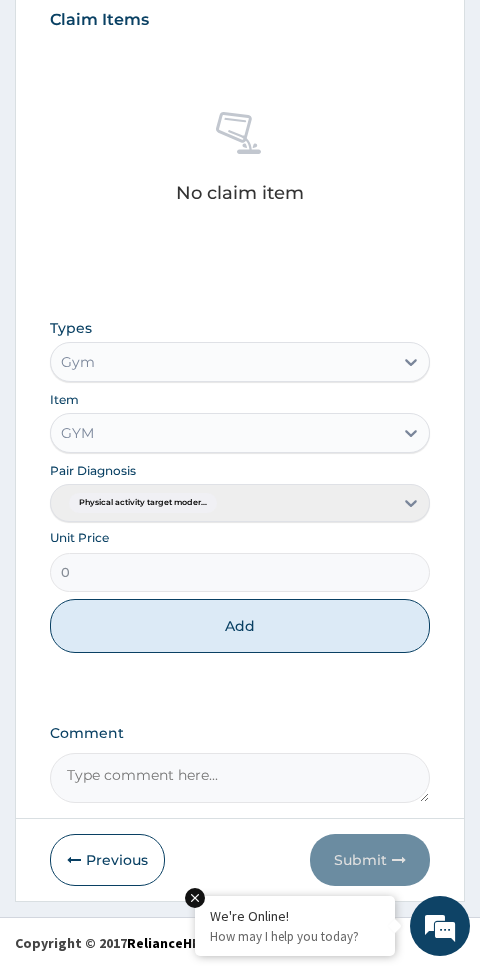 scroll, scrollTop: 741, scrollLeft: 0, axis: vertical 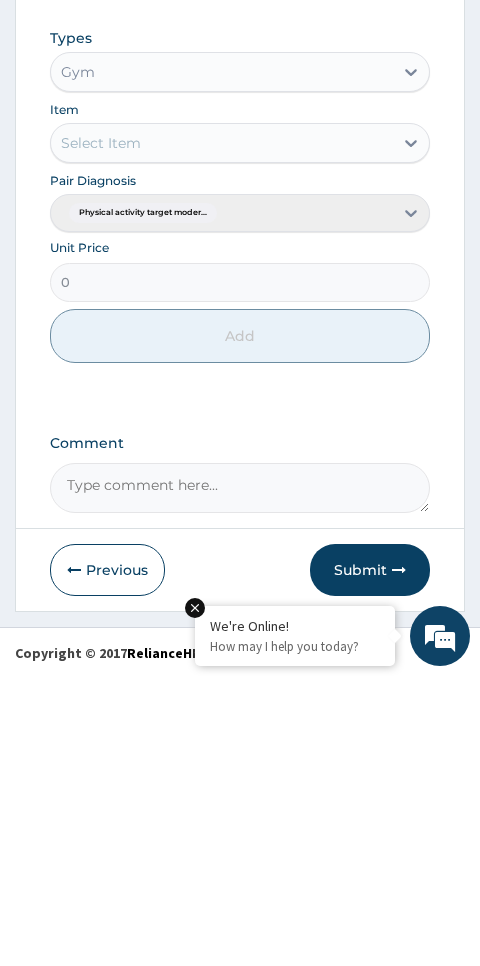 click on "Comment" at bounding box center [240, 778] 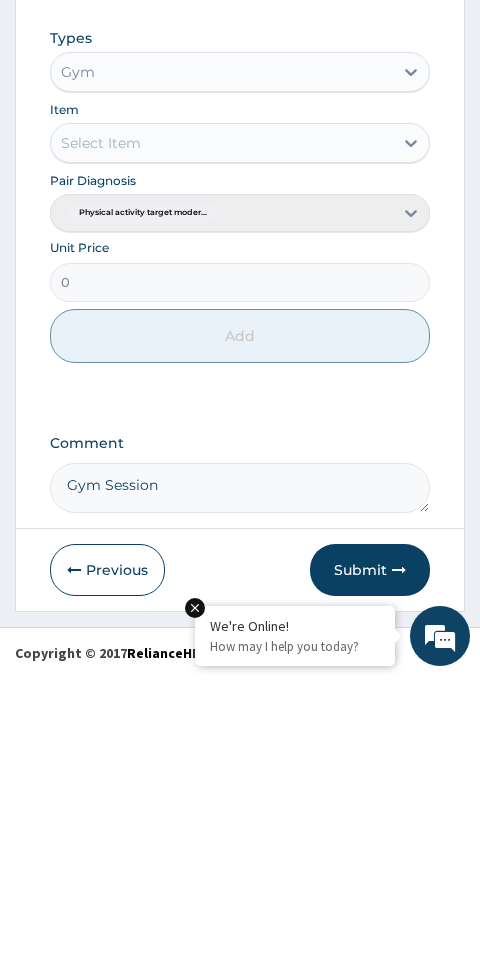 type on "Gym Session" 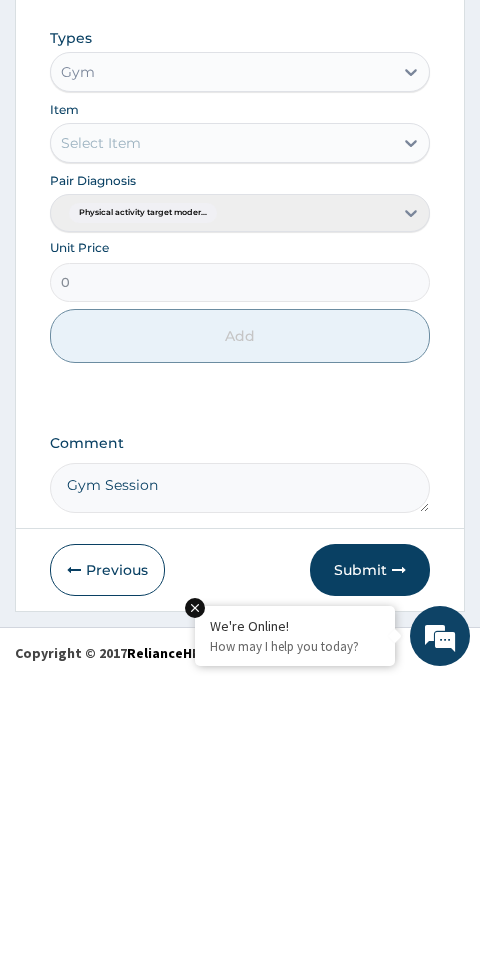 click on "Submit" at bounding box center (370, 860) 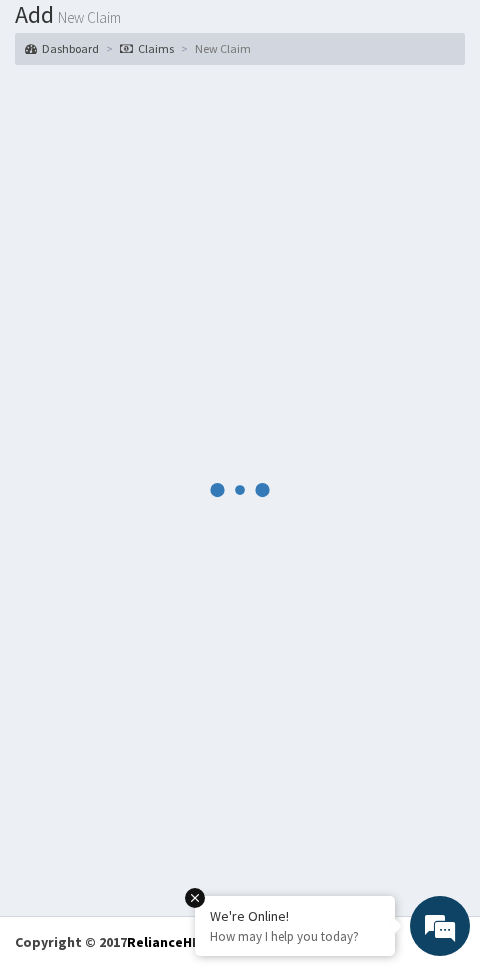 scroll, scrollTop: 102, scrollLeft: 0, axis: vertical 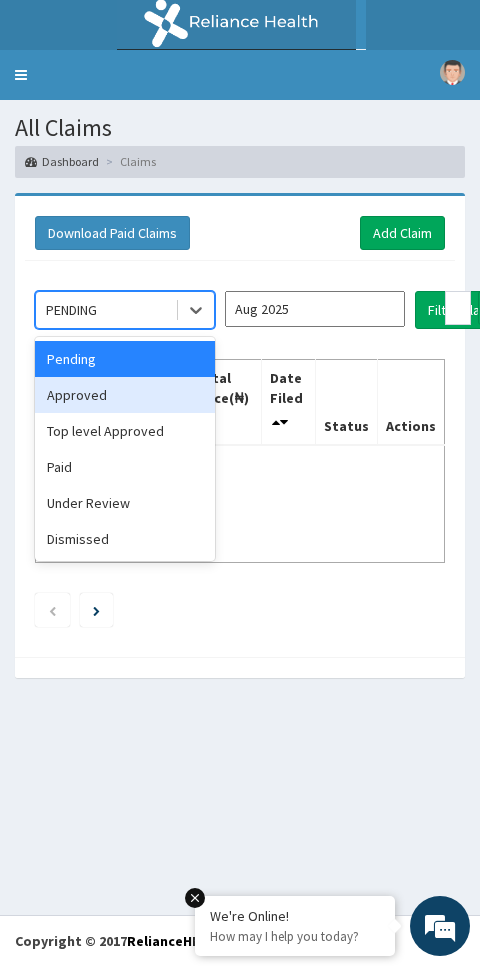 click on "Approved" at bounding box center [125, 395] 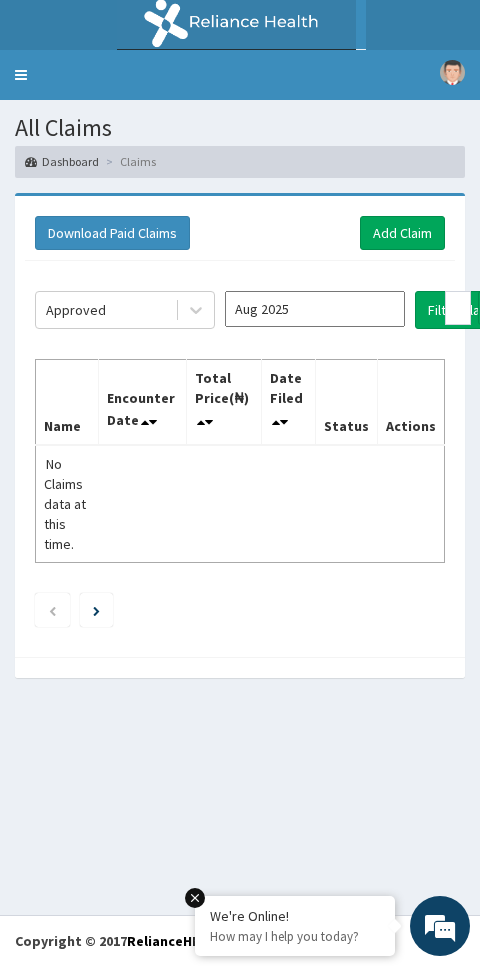 click on "Filter Claims" at bounding box center (464, 310) 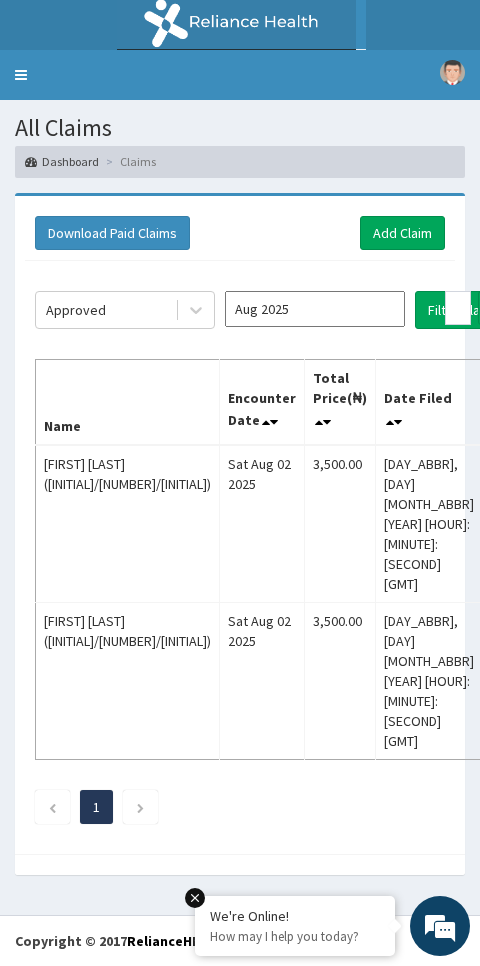 scroll, scrollTop: 0, scrollLeft: 0, axis: both 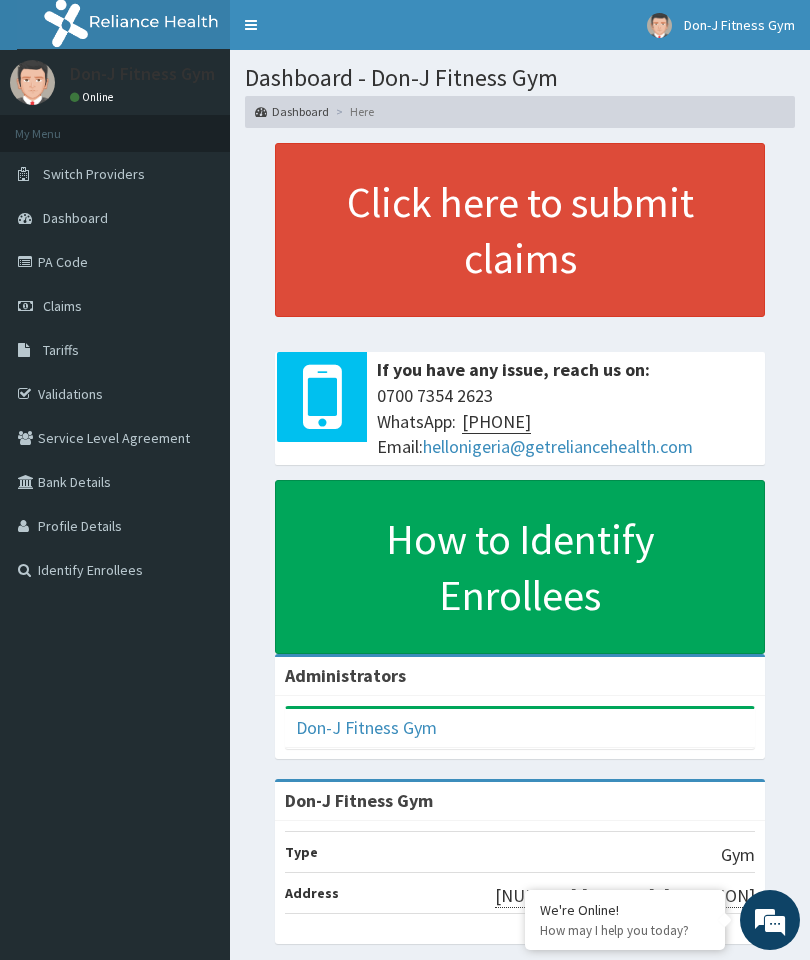 click on "Claims" at bounding box center [115, 306] 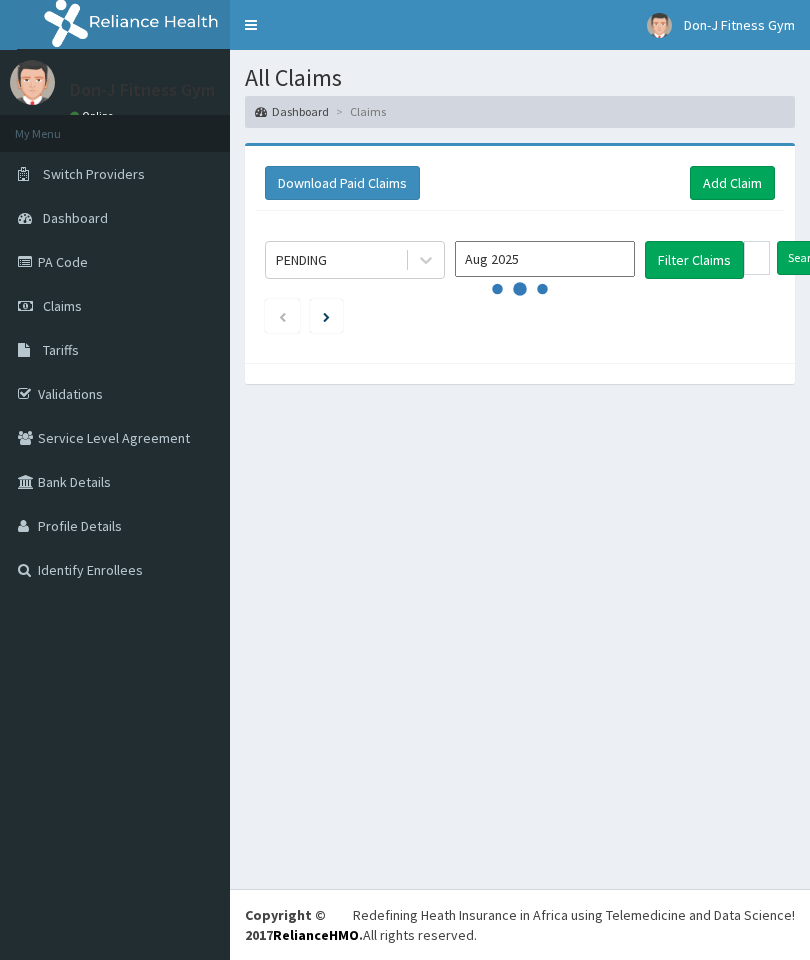 scroll, scrollTop: 0, scrollLeft: 0, axis: both 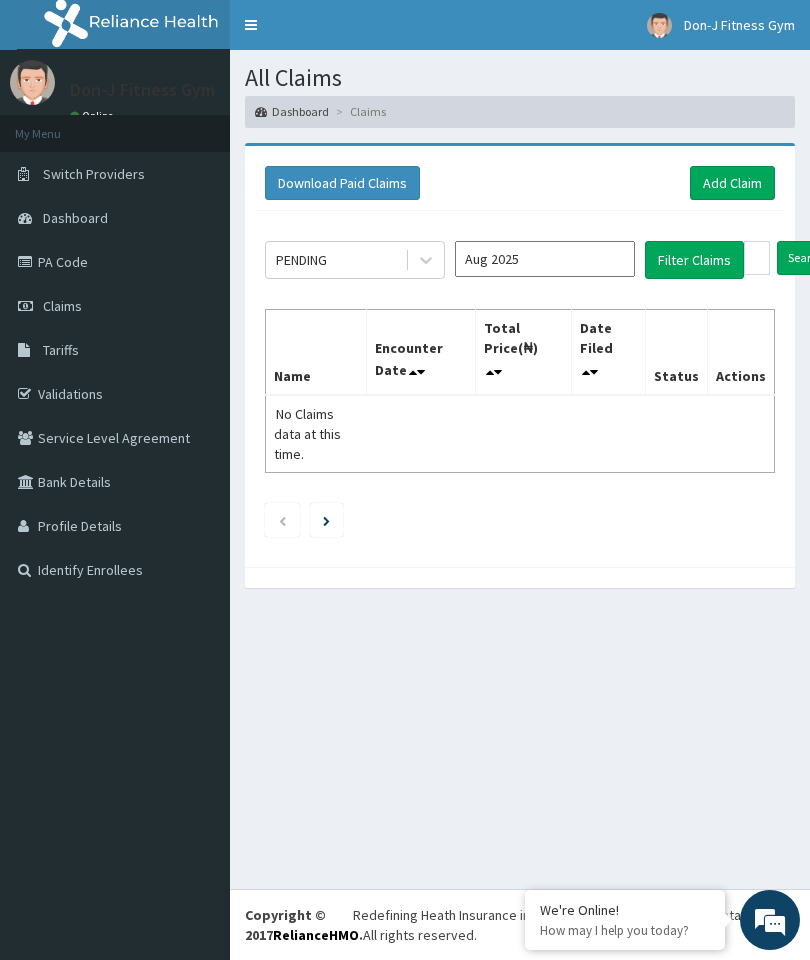 click on "Add Claim" at bounding box center (732, 183) 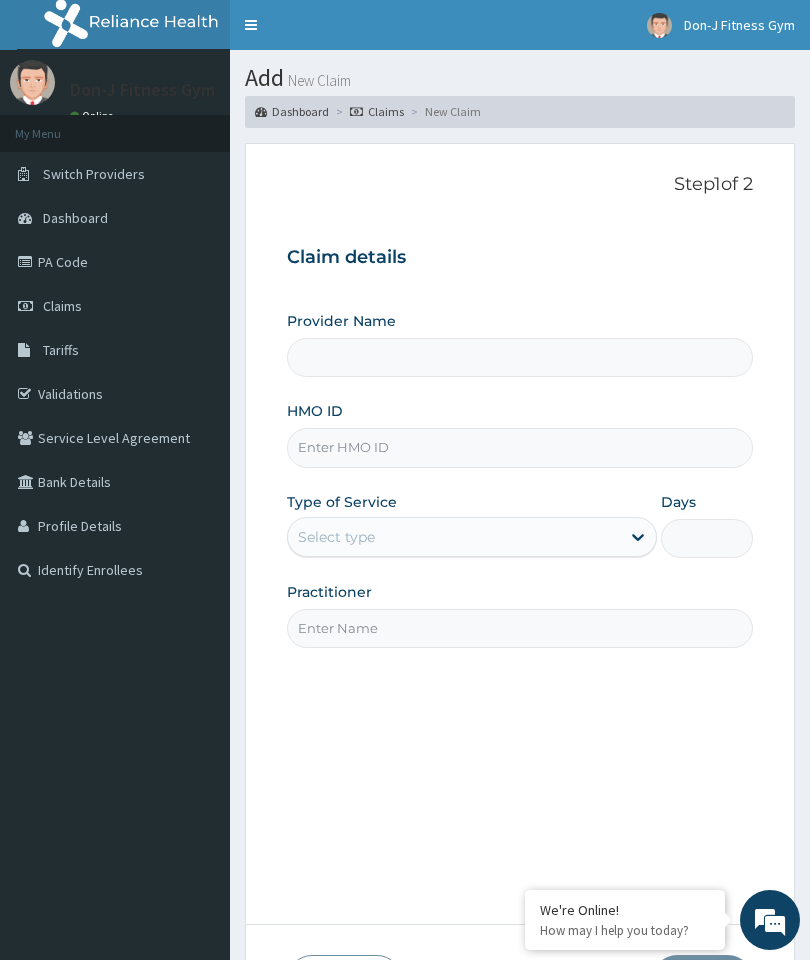 scroll, scrollTop: 0, scrollLeft: 0, axis: both 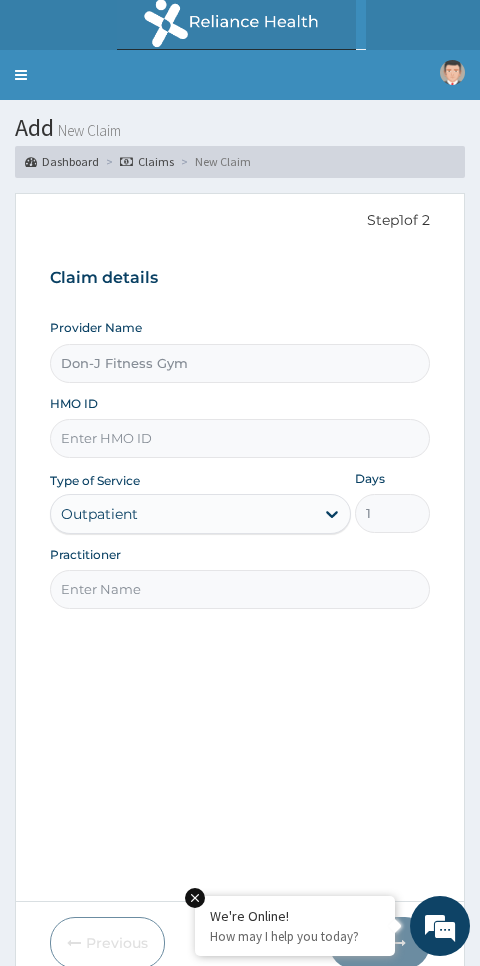 click on "HMO ID" at bounding box center (240, 438) 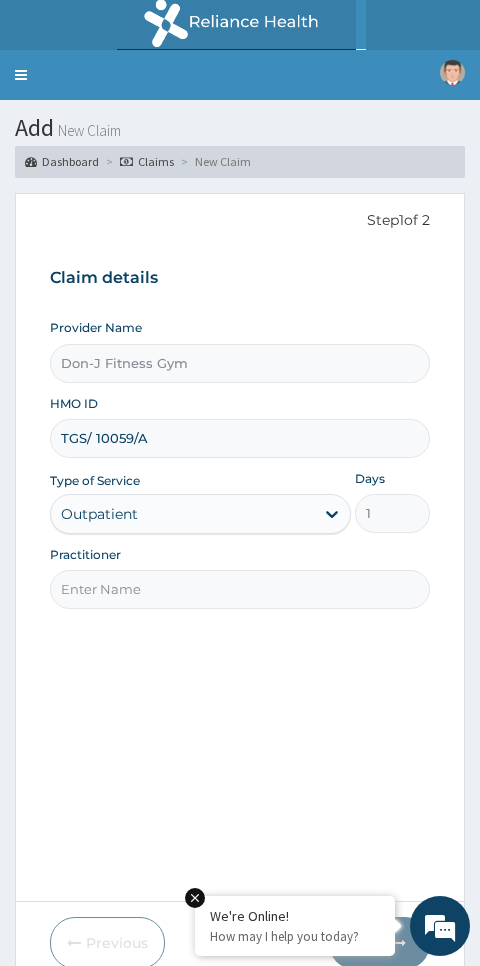 type on "TGS/ 10059/A" 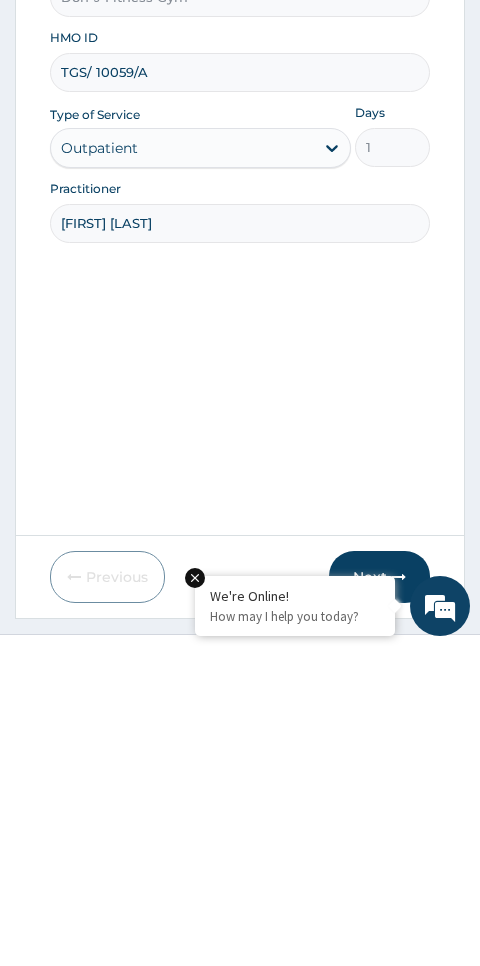 scroll, scrollTop: 84, scrollLeft: 0, axis: vertical 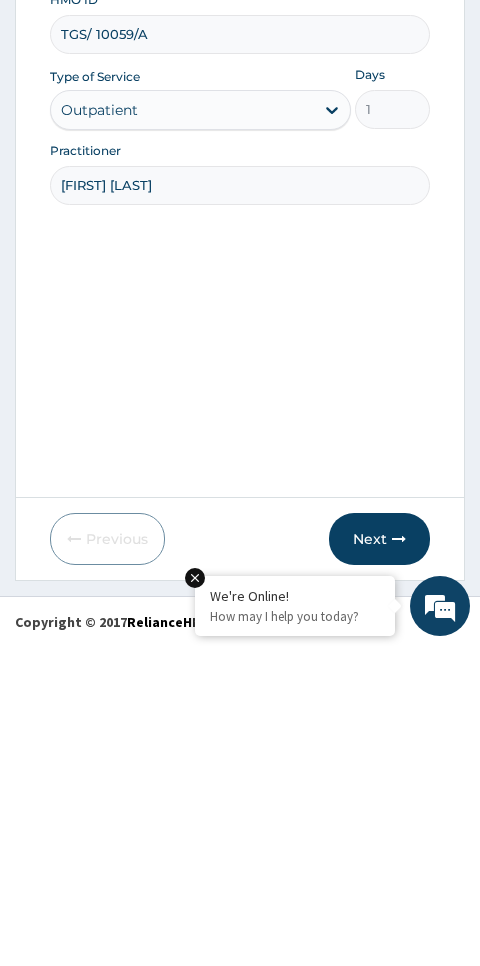 type on "[FIRST] [LAST]" 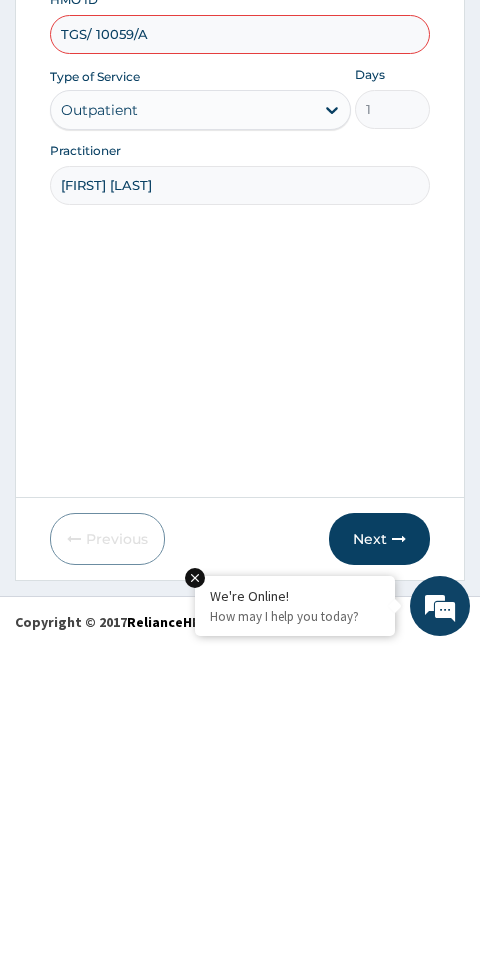 click on "Next" at bounding box center [379, 859] 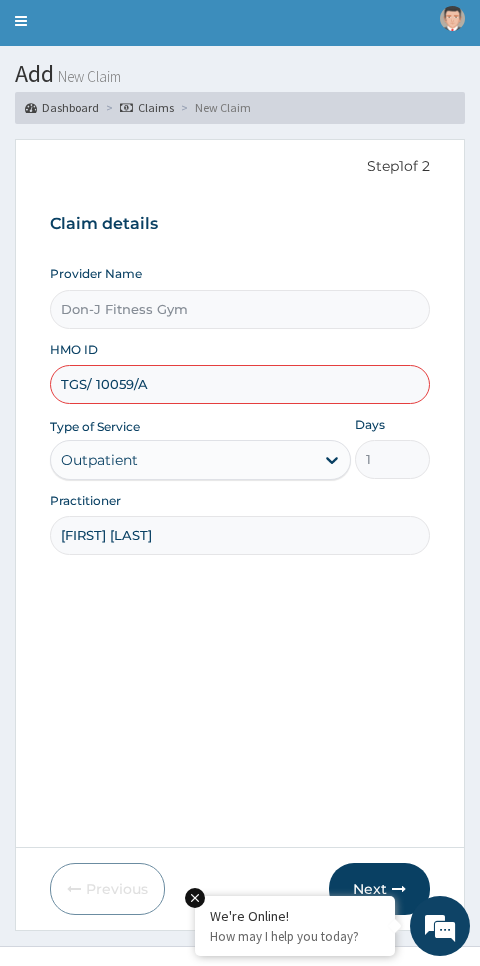 scroll, scrollTop: 0, scrollLeft: 0, axis: both 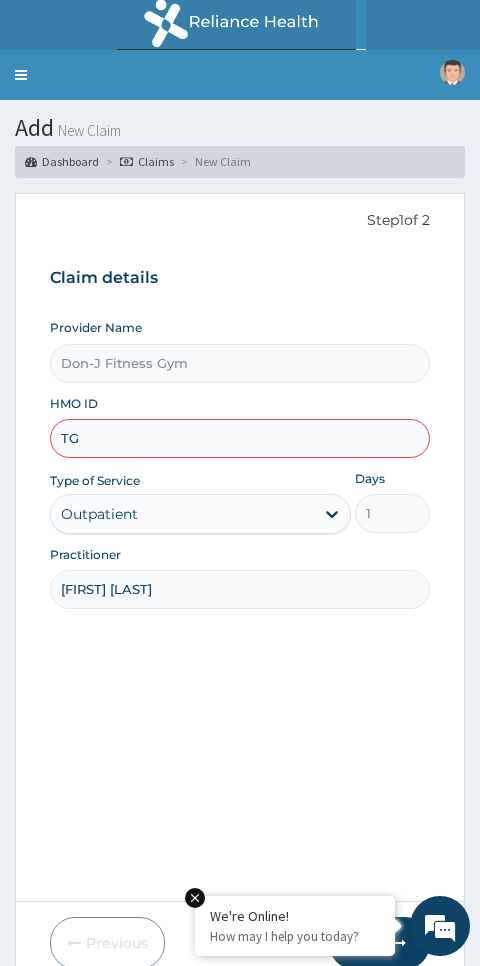 type on "T" 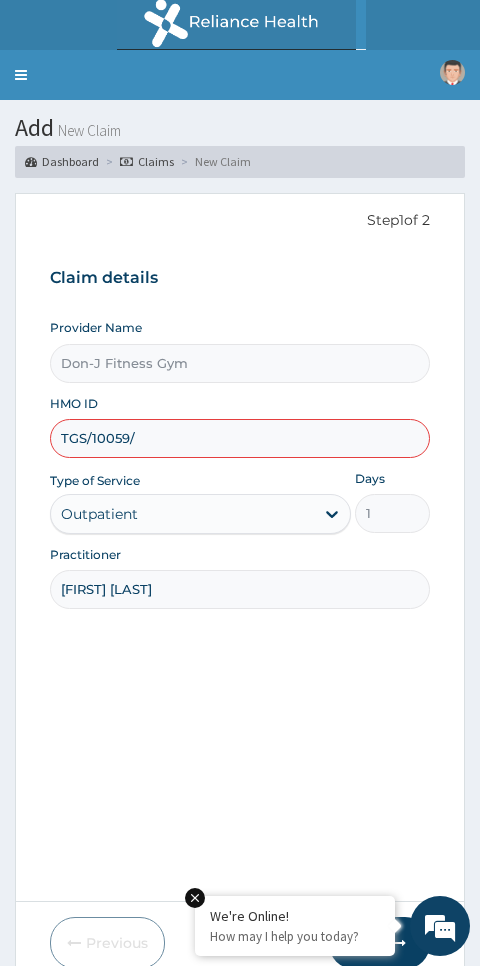 type on "TGS/10059/A" 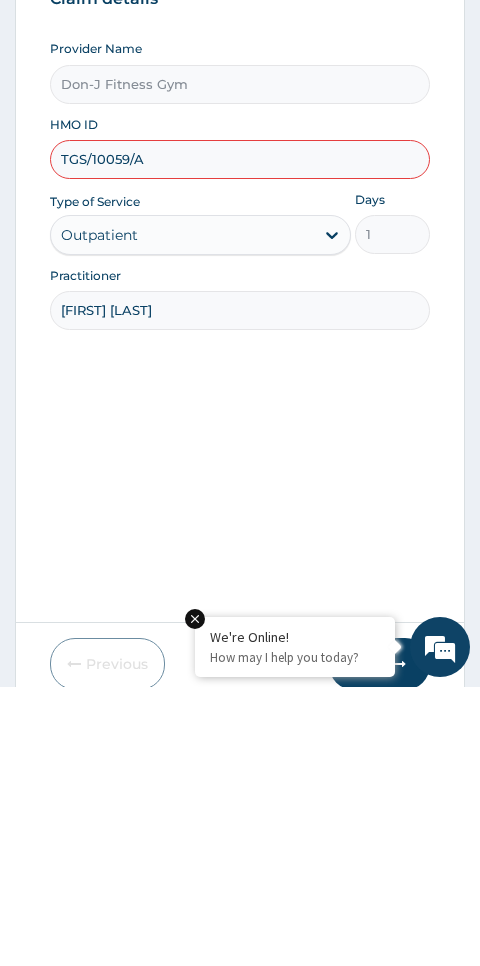 scroll, scrollTop: 84, scrollLeft: 0, axis: vertical 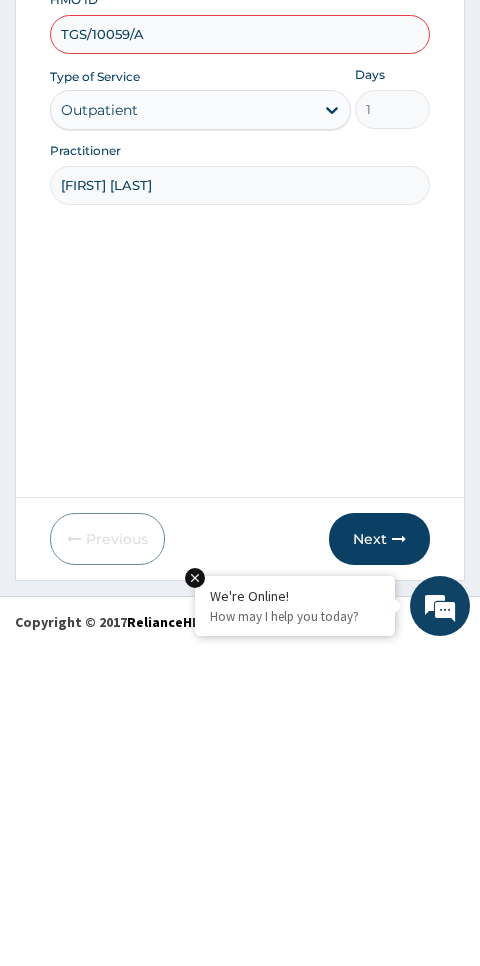 click at bounding box center [399, 859] 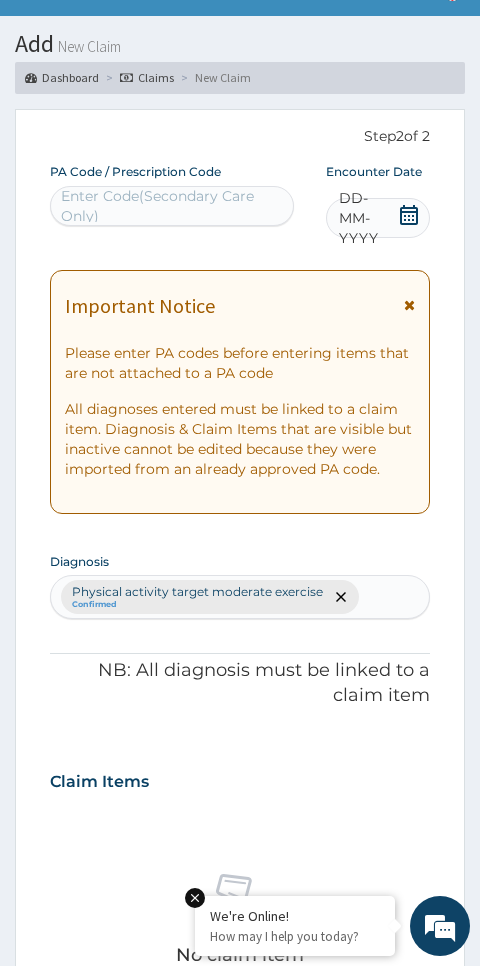 click on "DD-MM-YYYY" at bounding box center (368, 218) 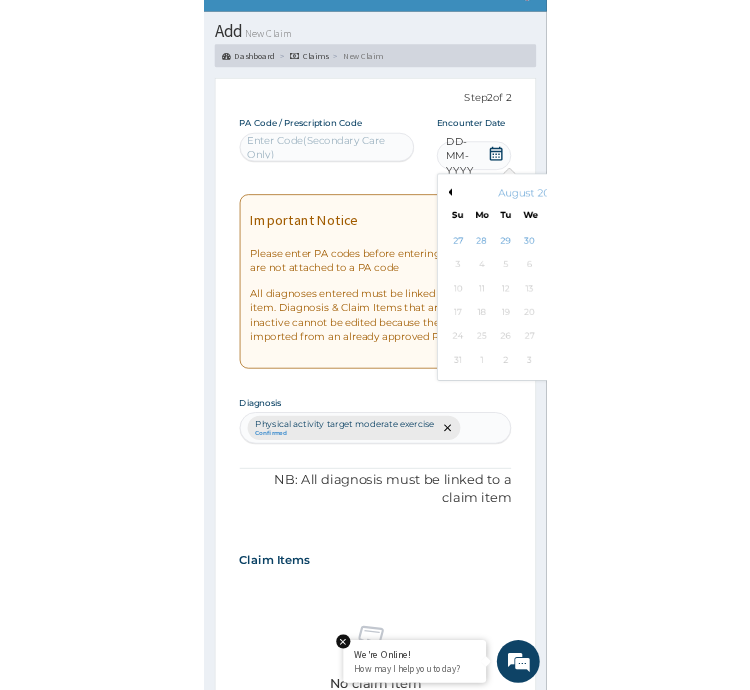 scroll, scrollTop: 134, scrollLeft: 0, axis: vertical 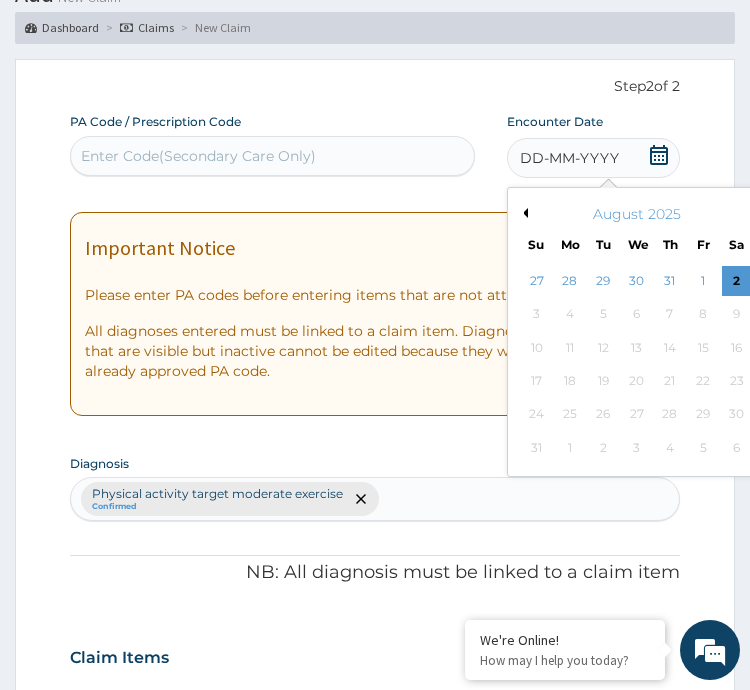 click on "2" at bounding box center [736, 281] 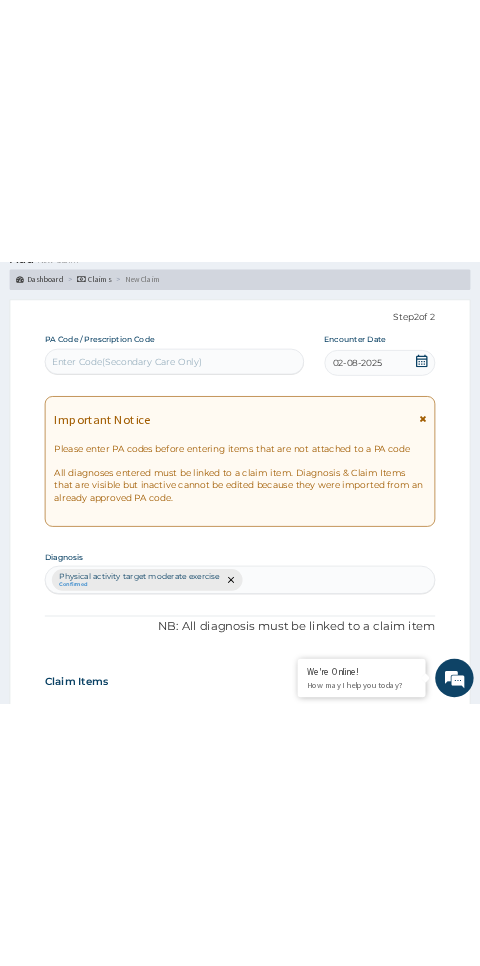 scroll, scrollTop: 84, scrollLeft: 0, axis: vertical 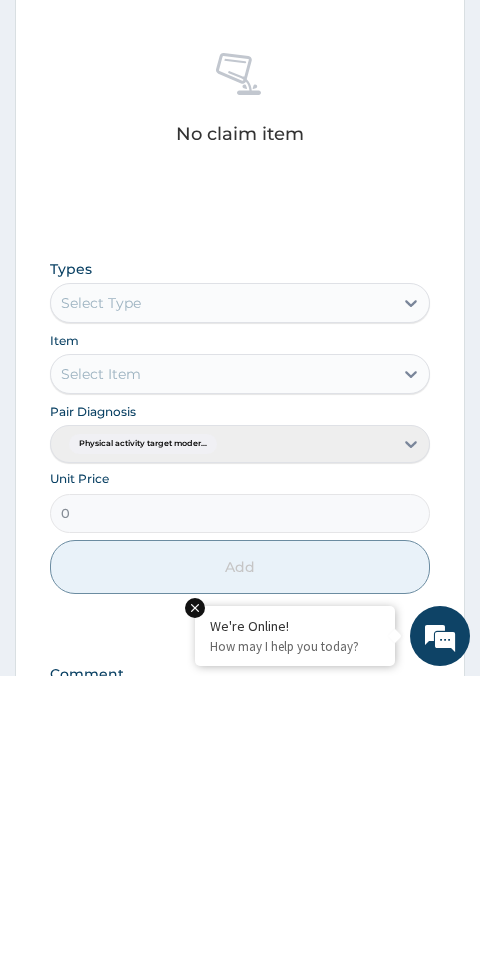 type on "PA/D5D779" 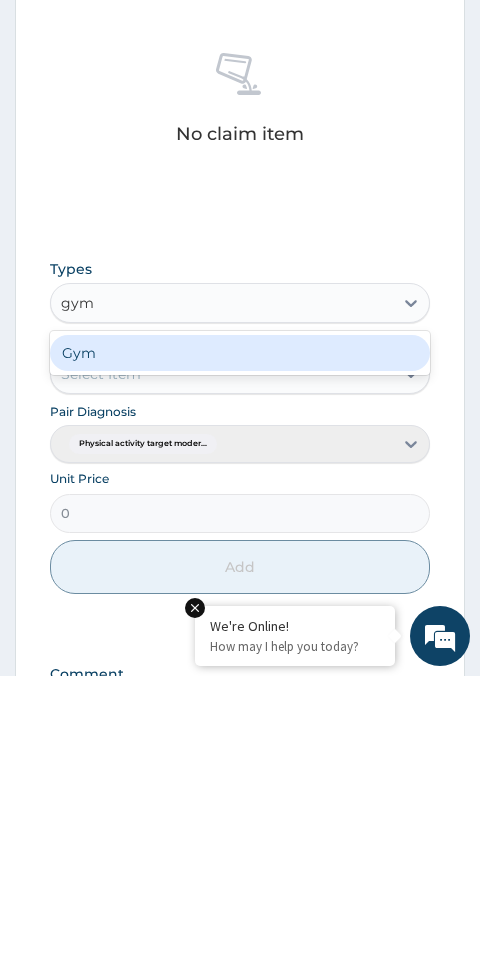 click on "Gym" at bounding box center (240, 643) 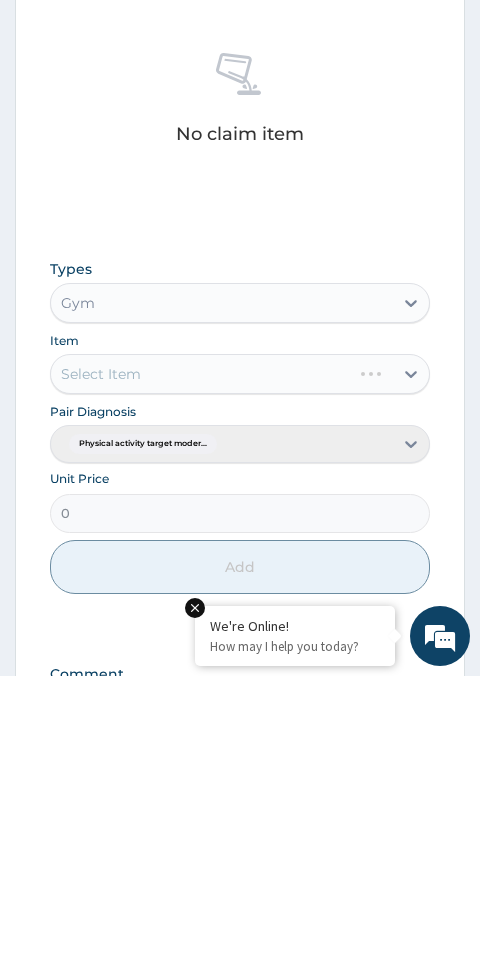 scroll, scrollTop: 762, scrollLeft: 0, axis: vertical 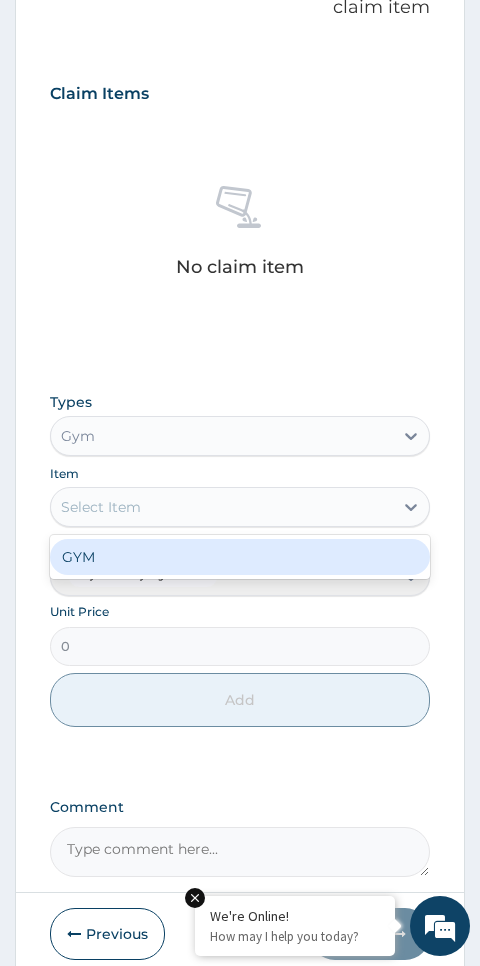 click on "GYM" at bounding box center (240, 557) 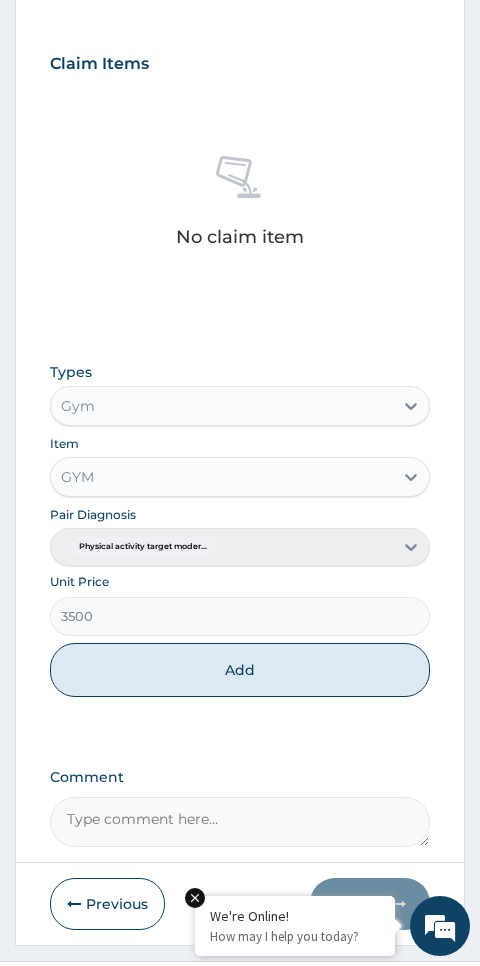 click on "Add" at bounding box center (240, 670) 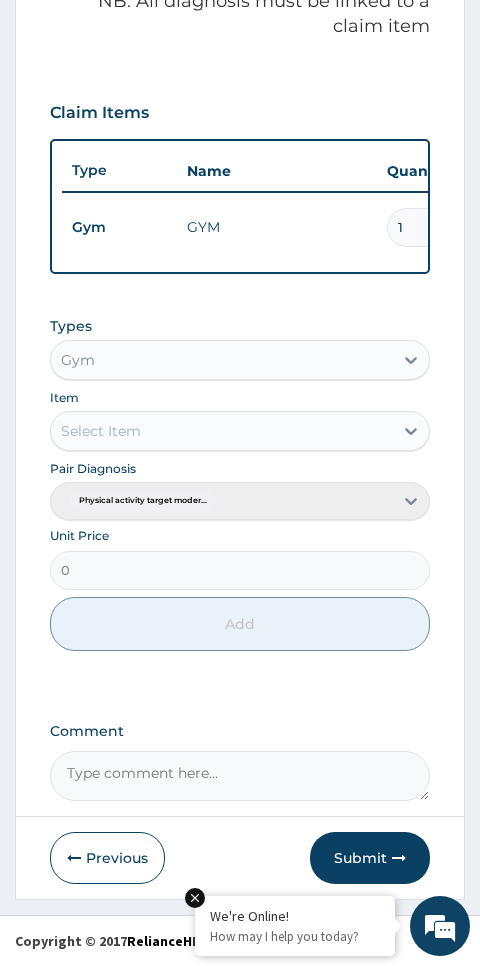 scroll, scrollTop: 741, scrollLeft: 0, axis: vertical 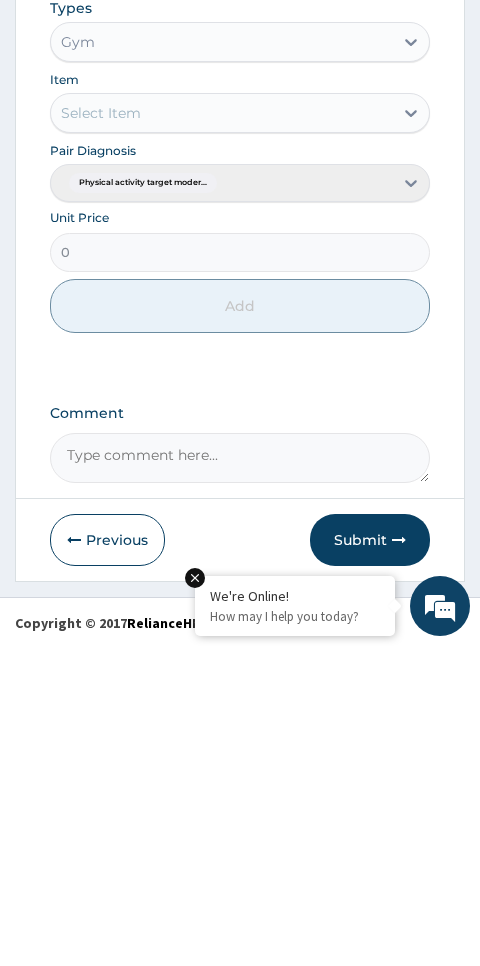 click on "Comment" at bounding box center (240, 778) 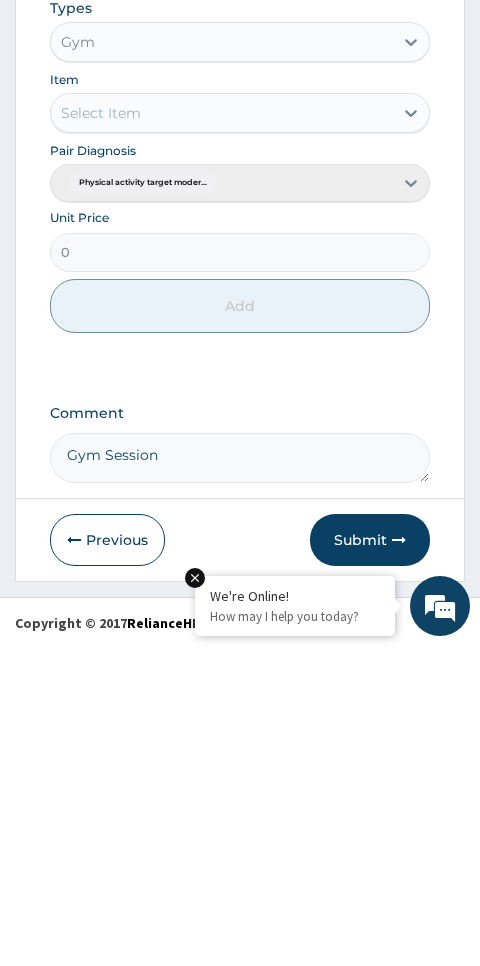 type on "Gym Session" 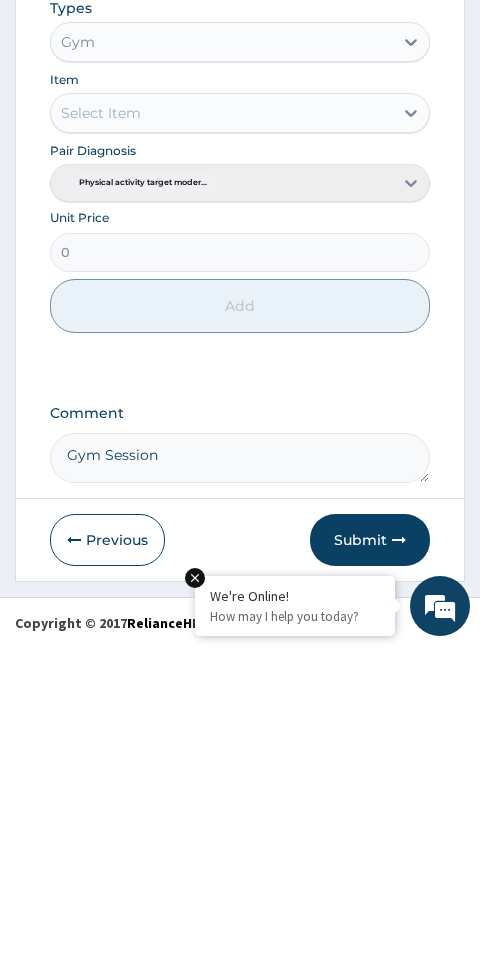 click on "Submit" at bounding box center [370, 860] 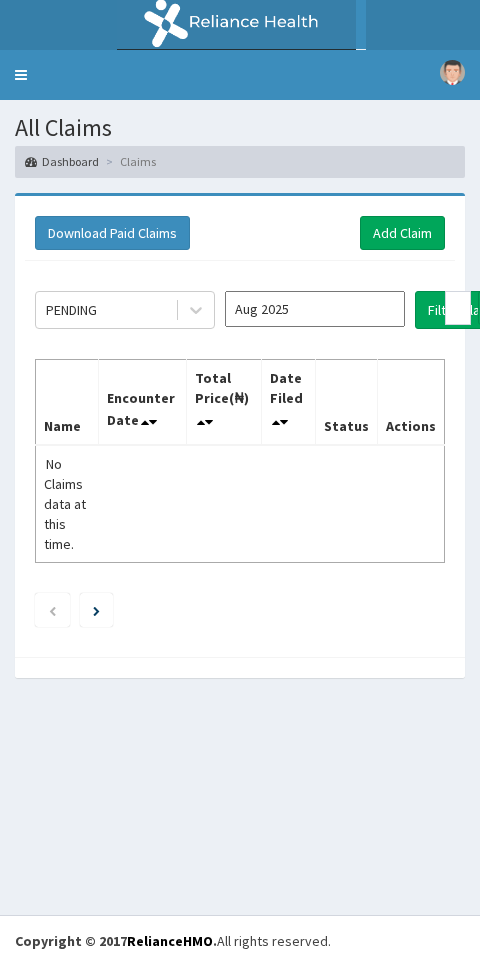 scroll, scrollTop: 0, scrollLeft: 0, axis: both 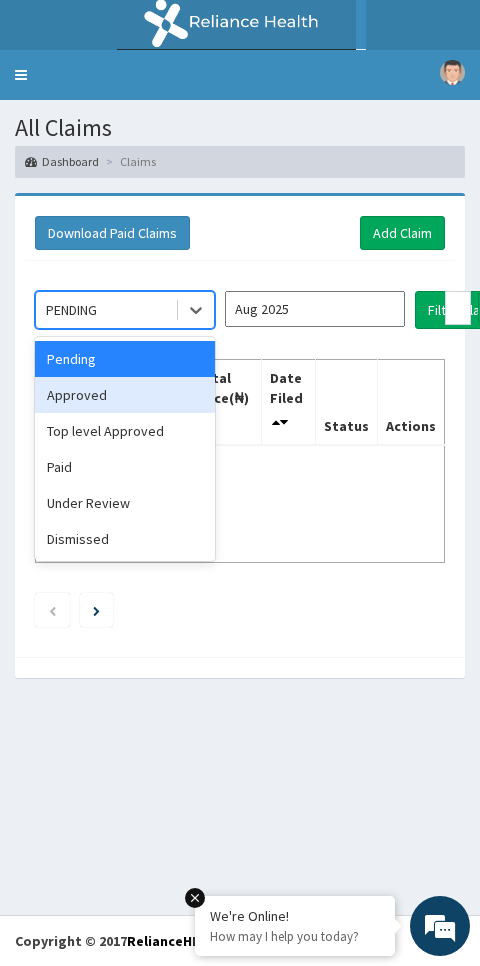 click on "Approved" at bounding box center [125, 395] 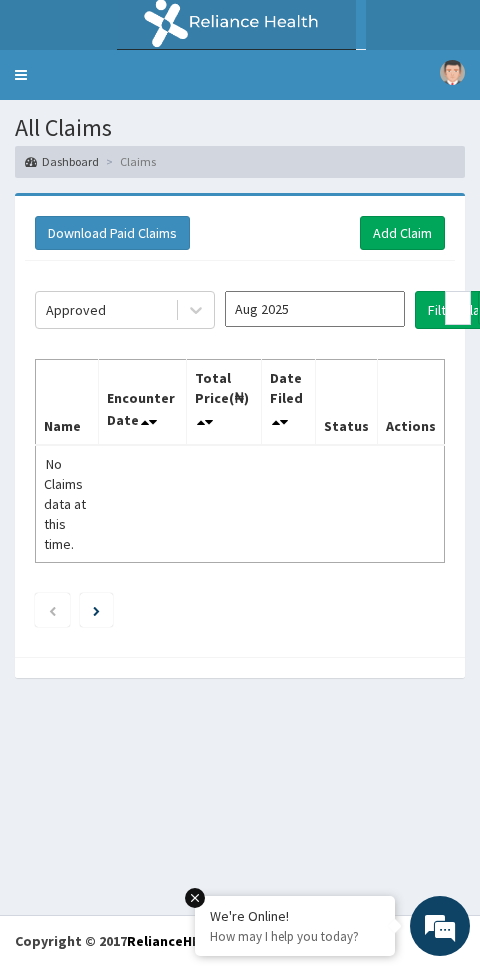click on "Filter Claims" at bounding box center (464, 310) 